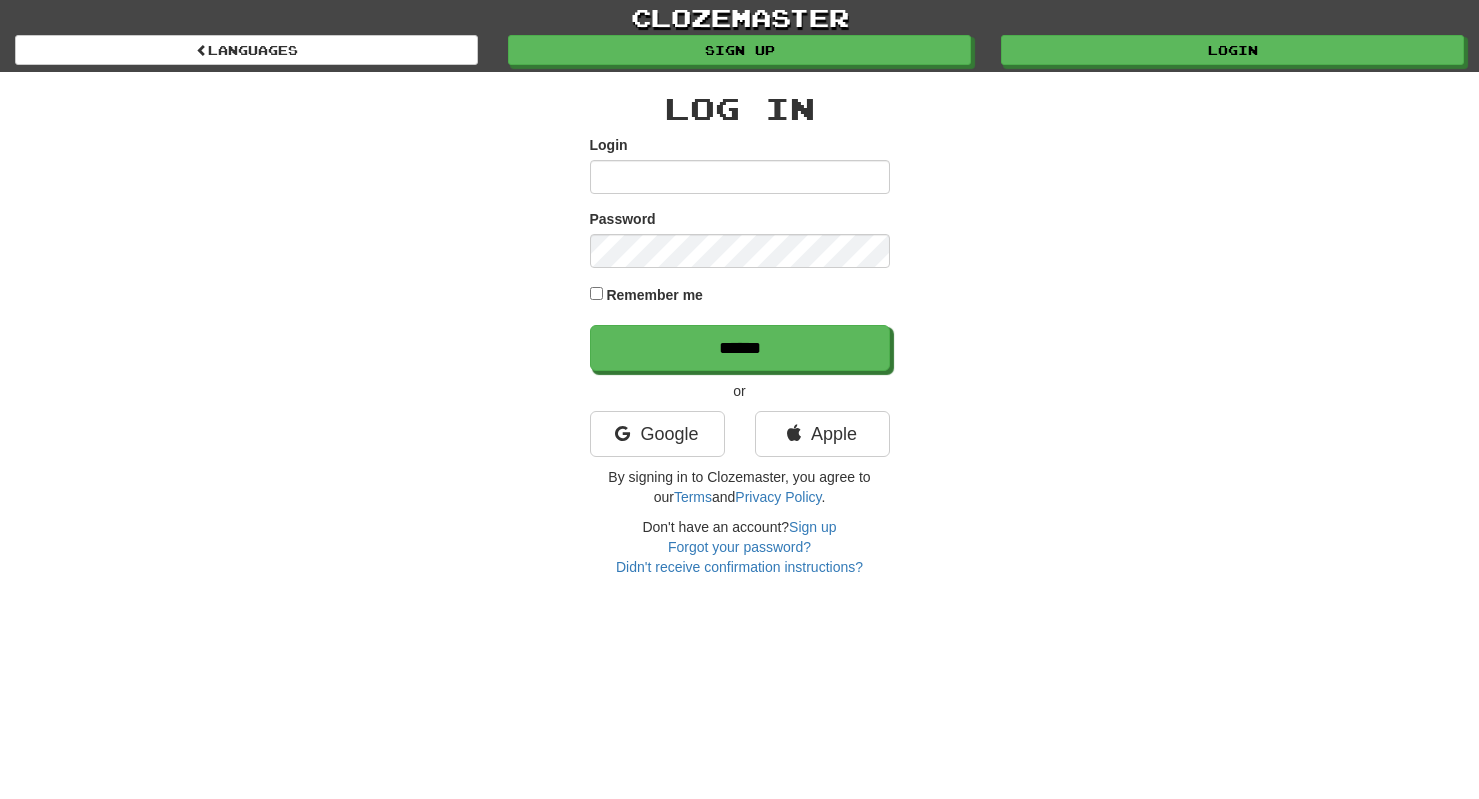 scroll, scrollTop: 0, scrollLeft: 0, axis: both 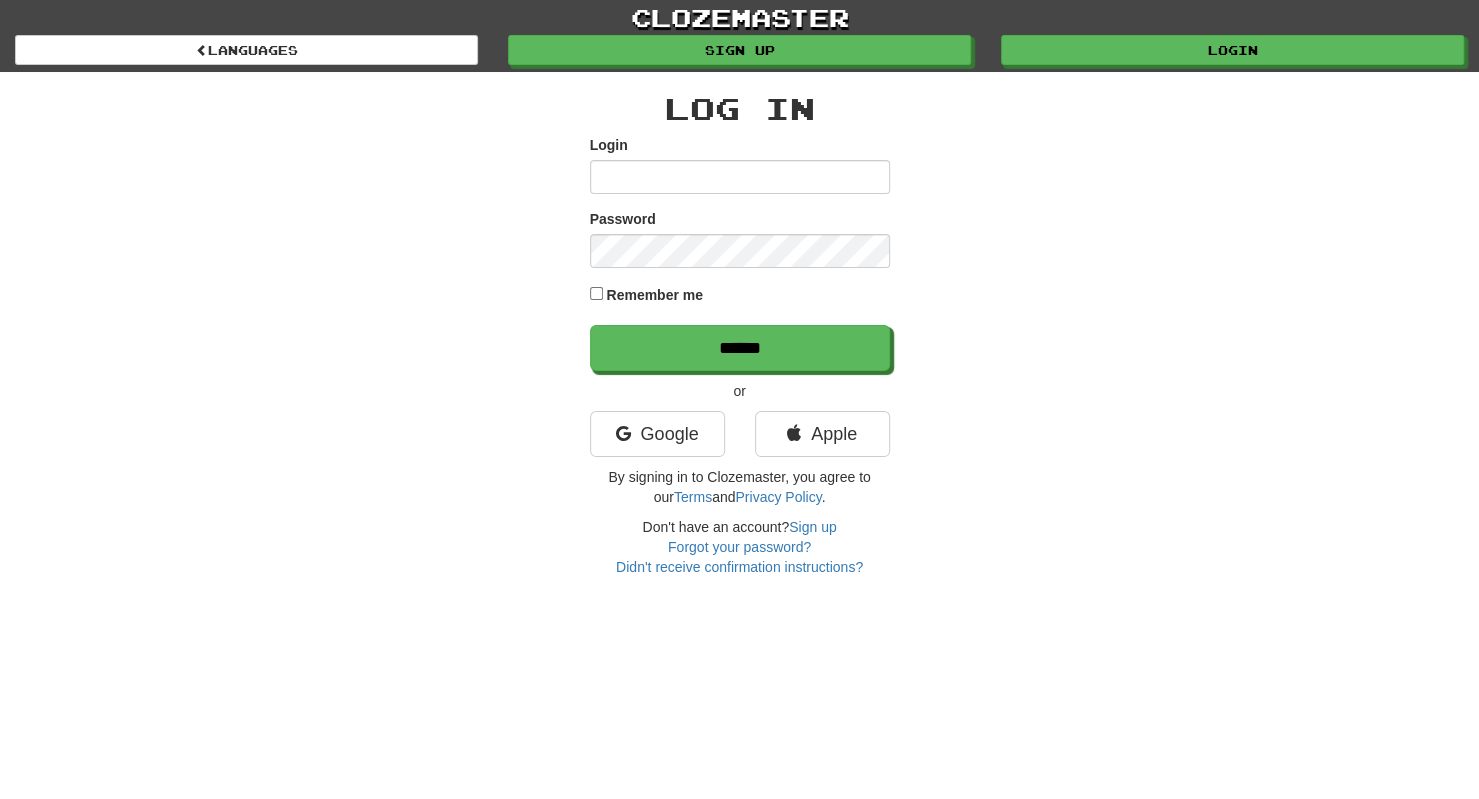 click on "Login" at bounding box center (740, 177) 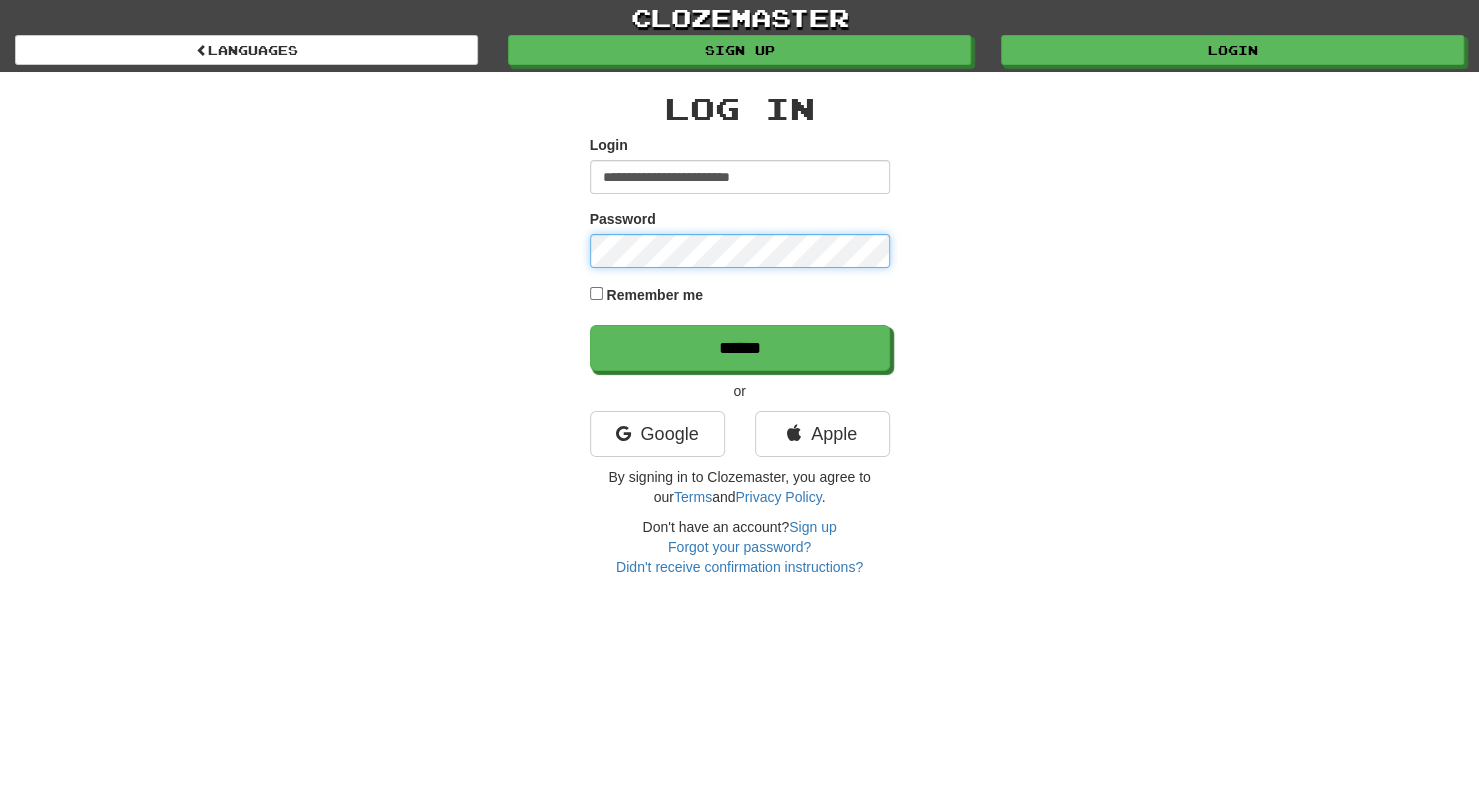 click on "******" at bounding box center (740, 348) 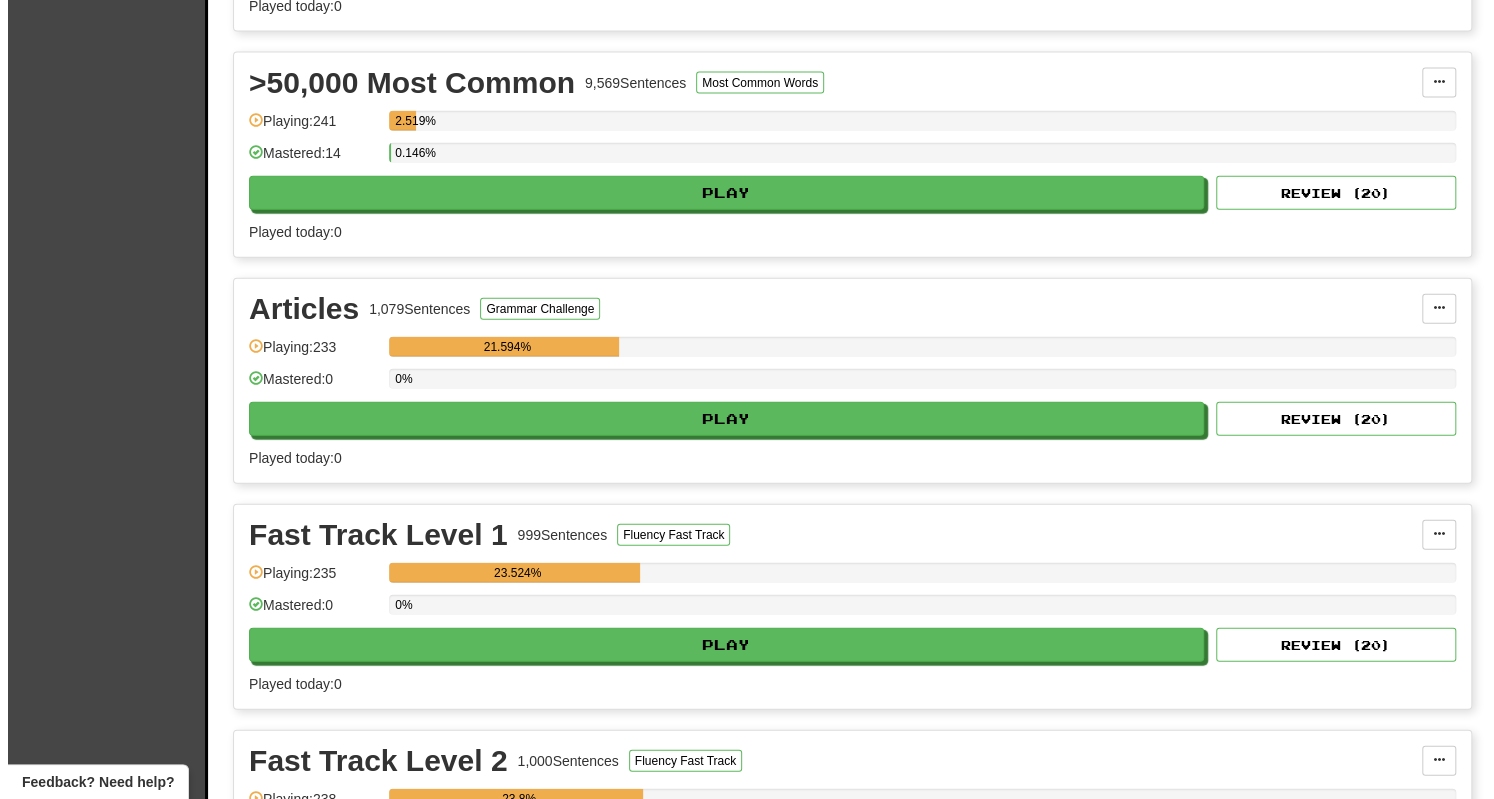 scroll, scrollTop: 2670, scrollLeft: 0, axis: vertical 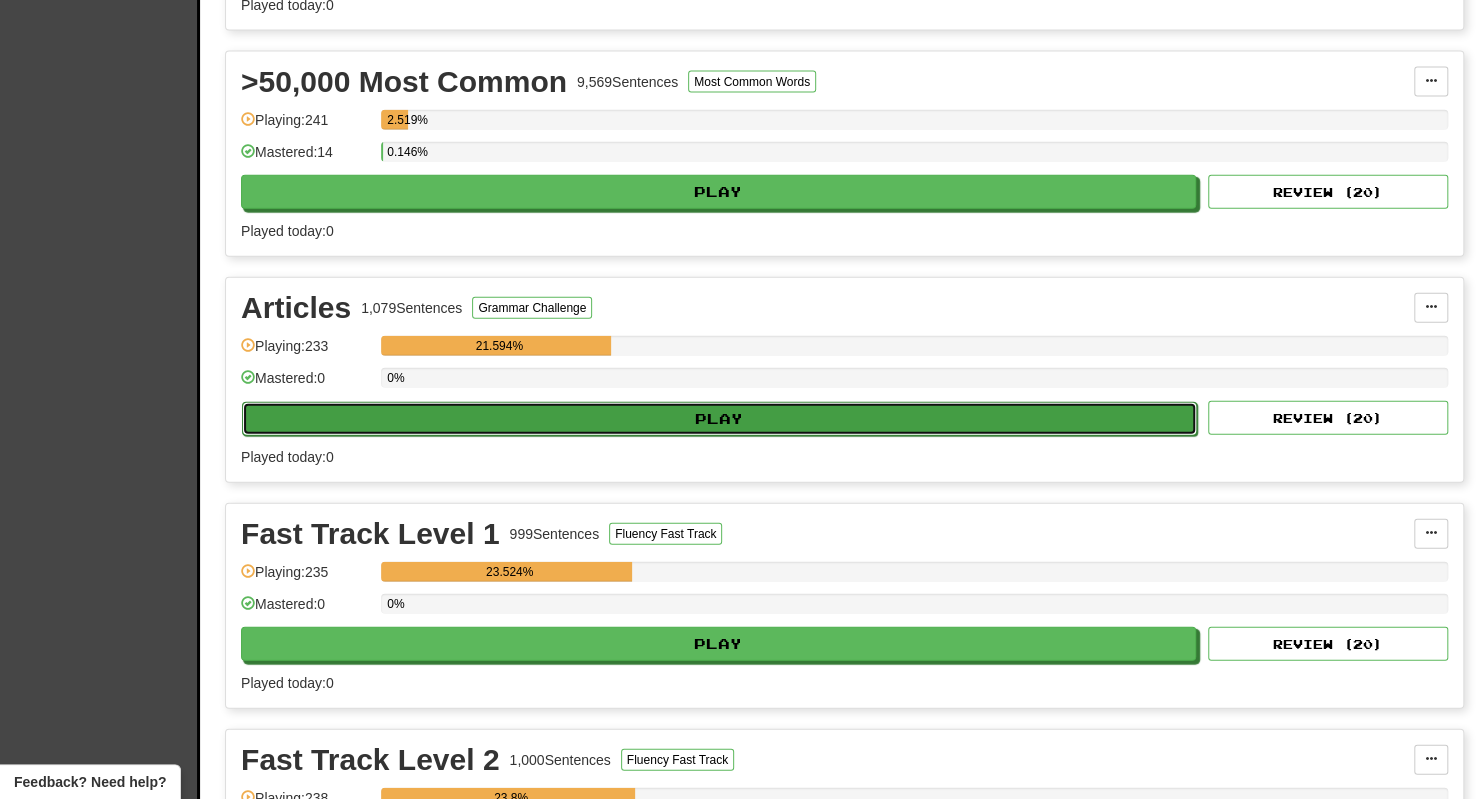 click on "Play" at bounding box center (719, 419) 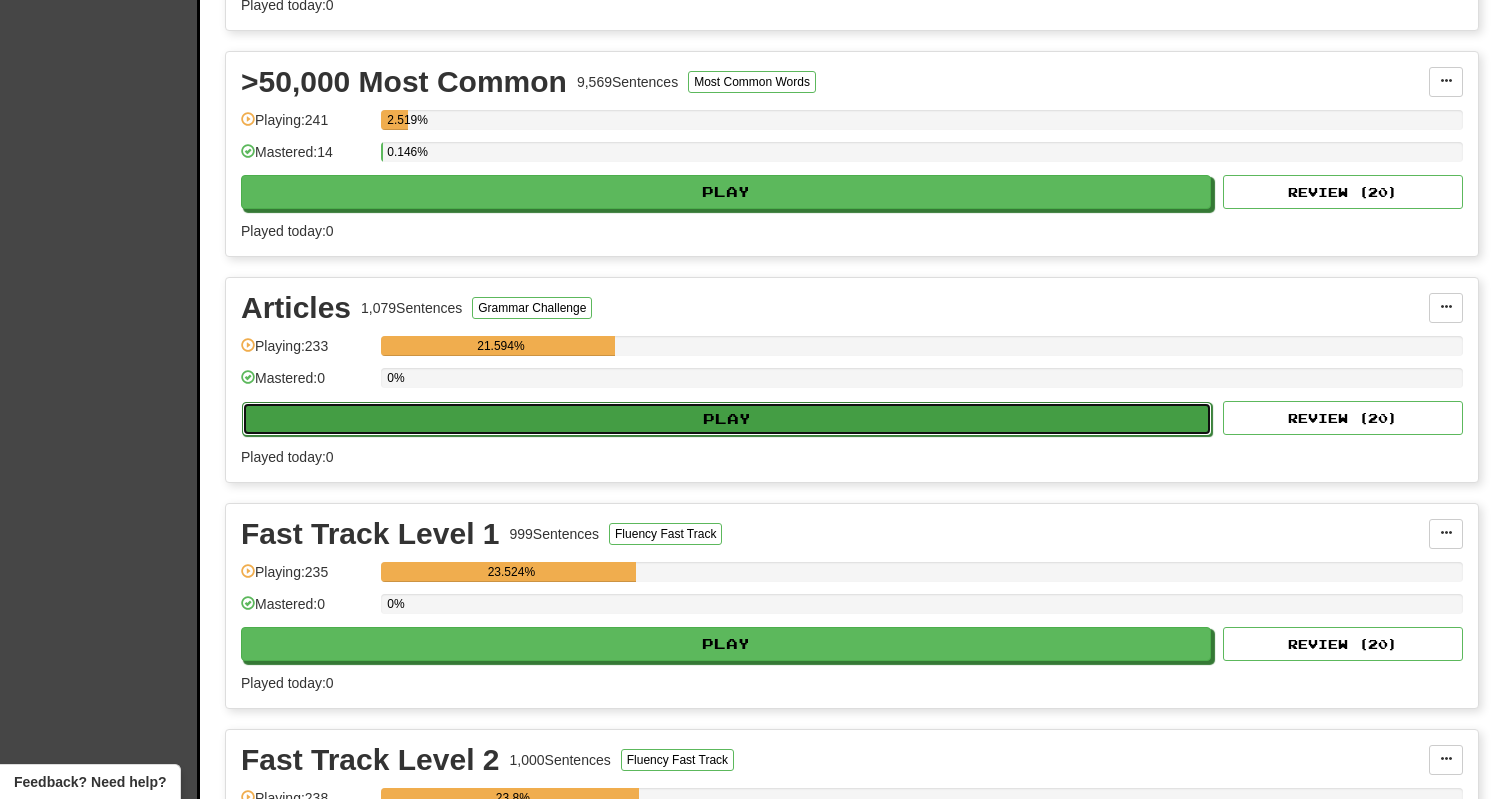 select on "**" 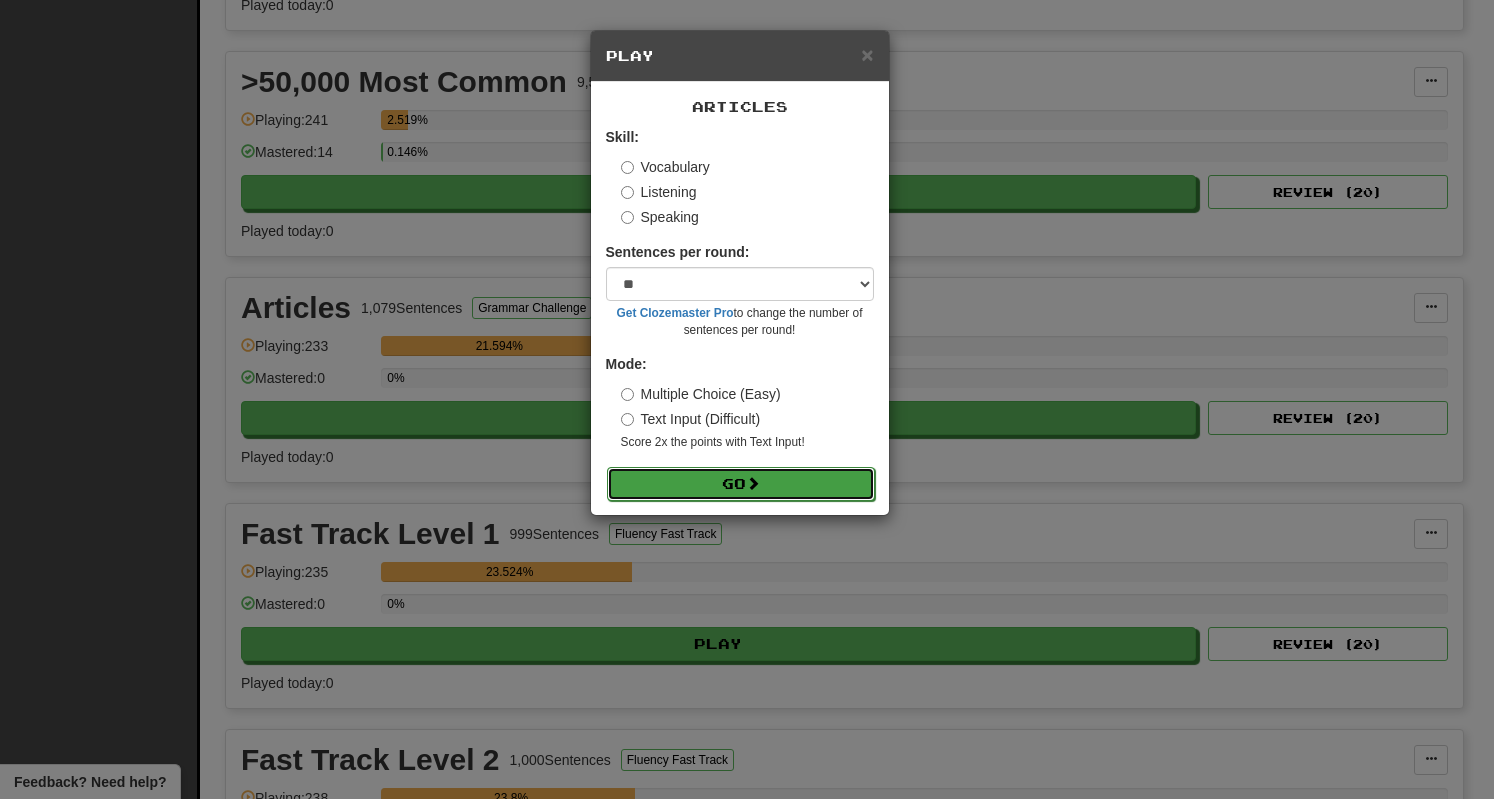 click at bounding box center (753, 483) 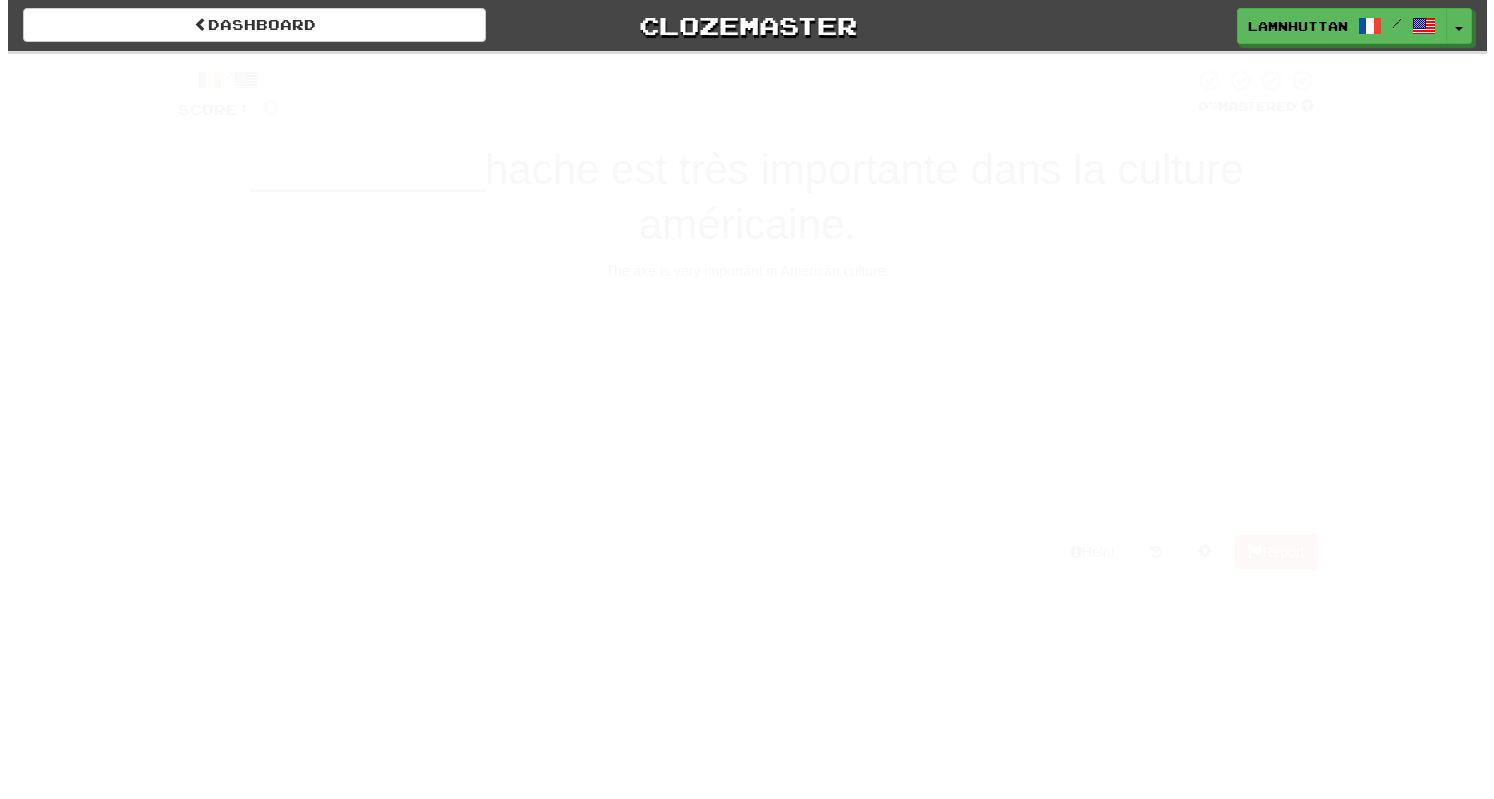 scroll, scrollTop: 0, scrollLeft: 0, axis: both 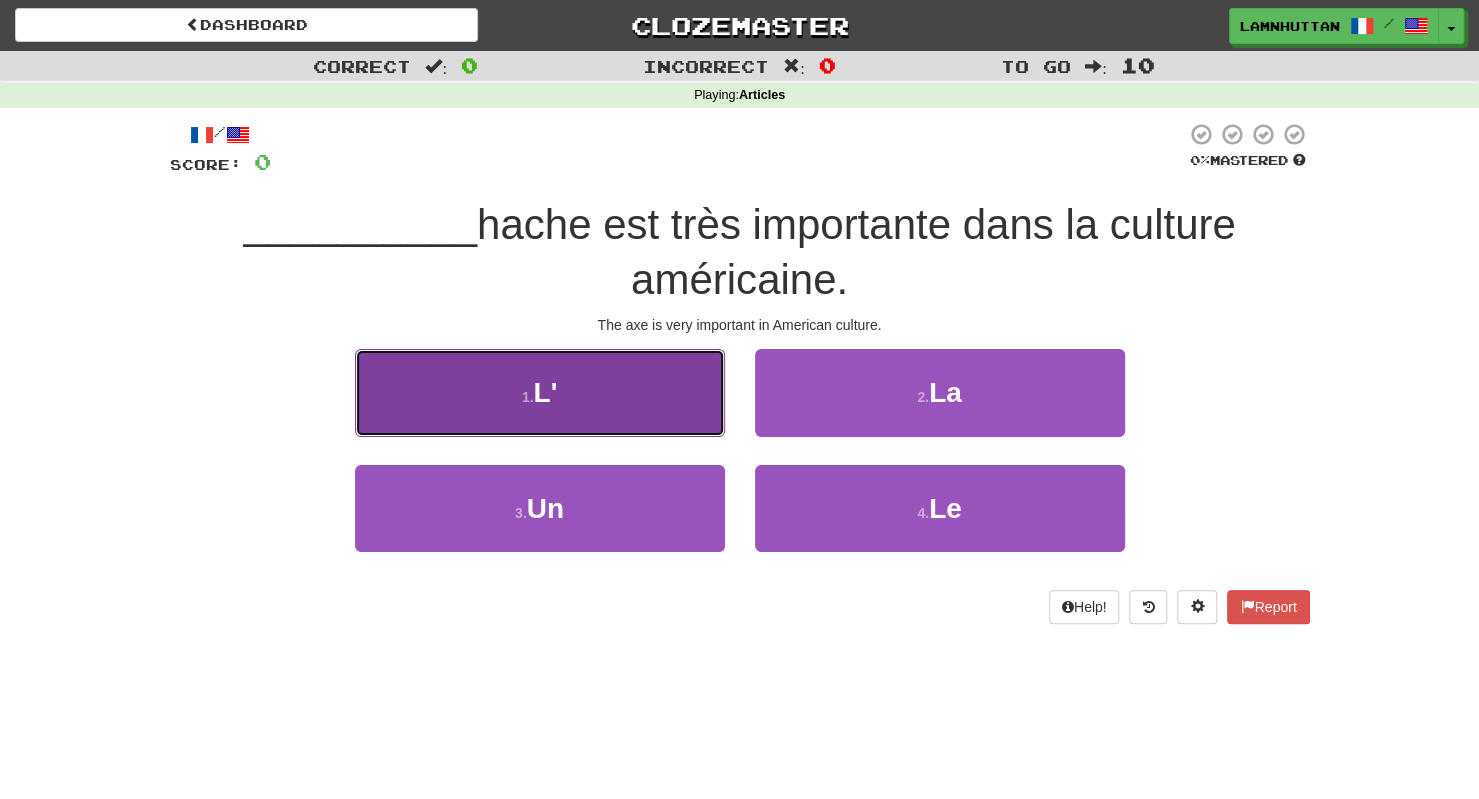 click on "1 .  L'" at bounding box center [540, 392] 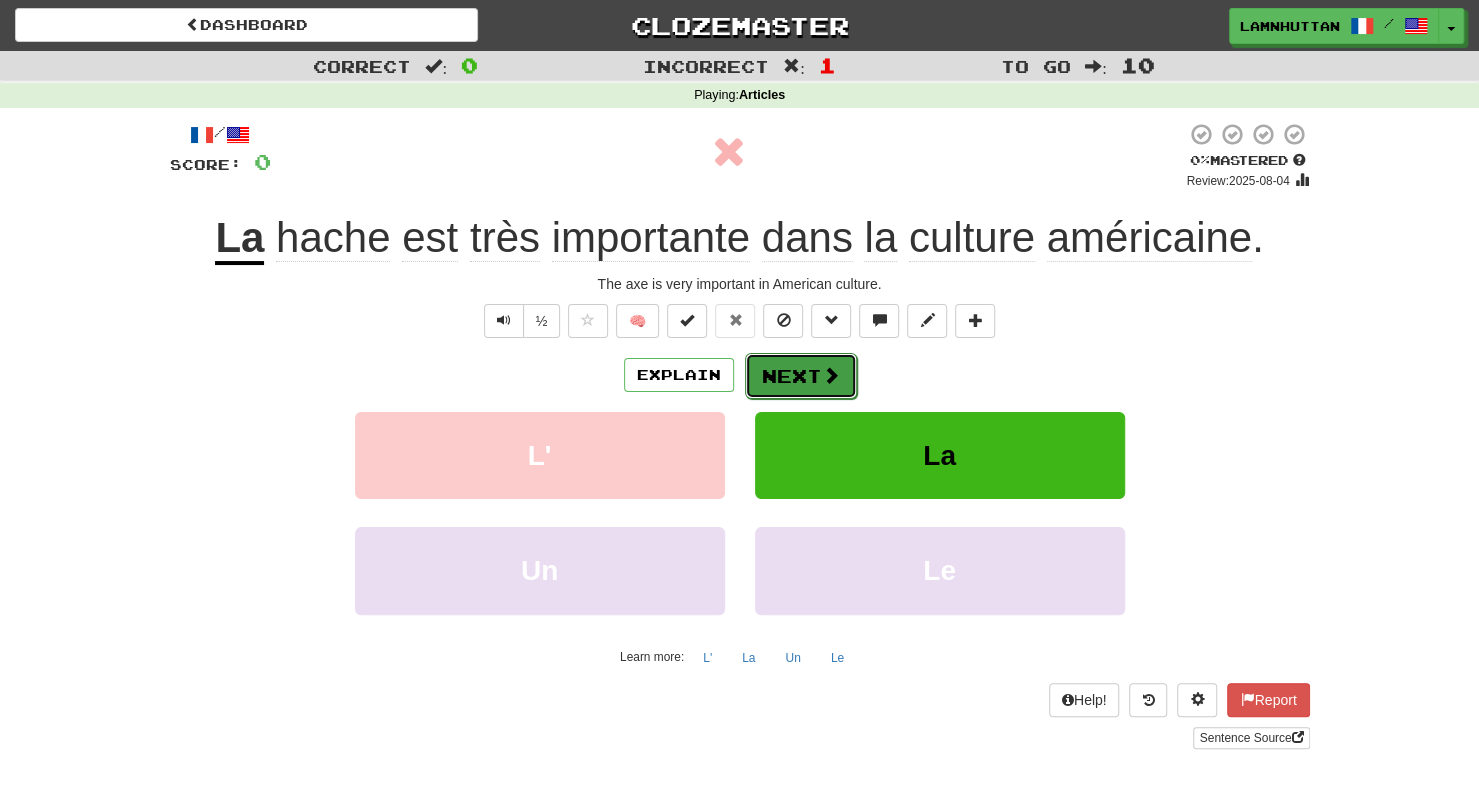 click at bounding box center [831, 375] 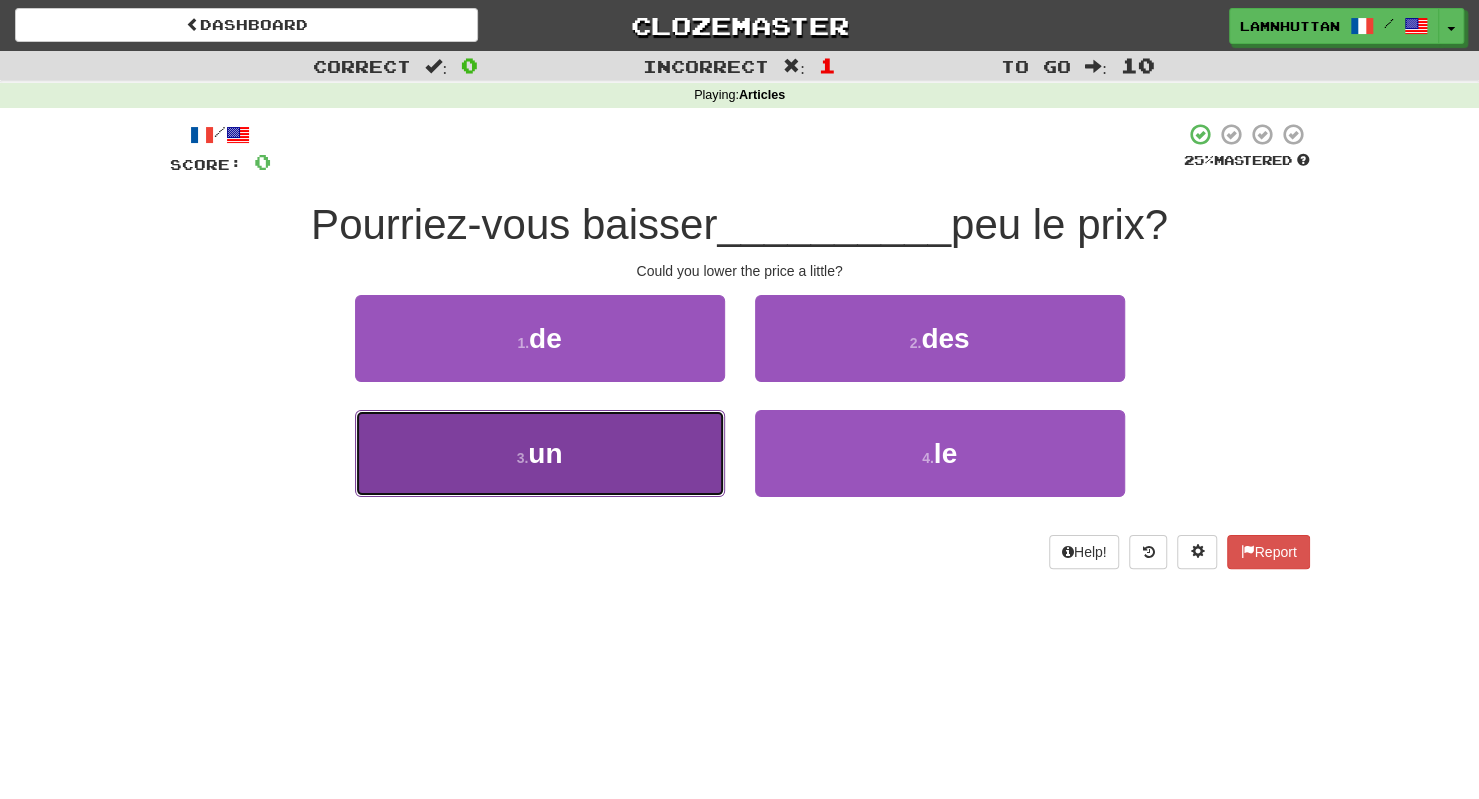 click on "3 .  un" at bounding box center [540, 453] 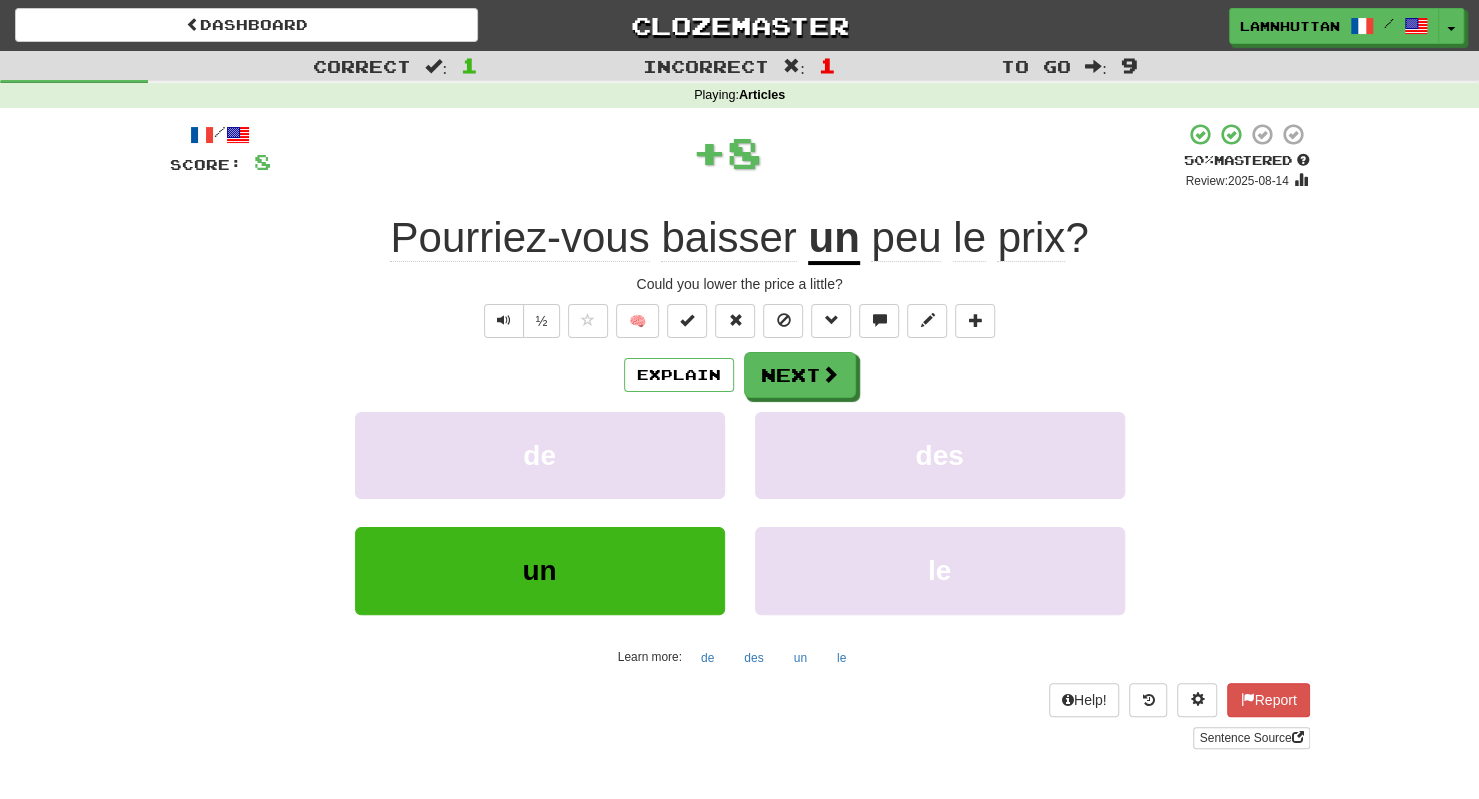 click on "/  Score:   8 + 8 50 %  Mastered Review:  2025-08-14 Pourriez-vous   baisser   un   peu   le   prix ? Could you lower the price a little? ½ 🧠 Explain Next de des un le Learn more: de des un le  Help!  Report Sentence Source" at bounding box center (740, 435) 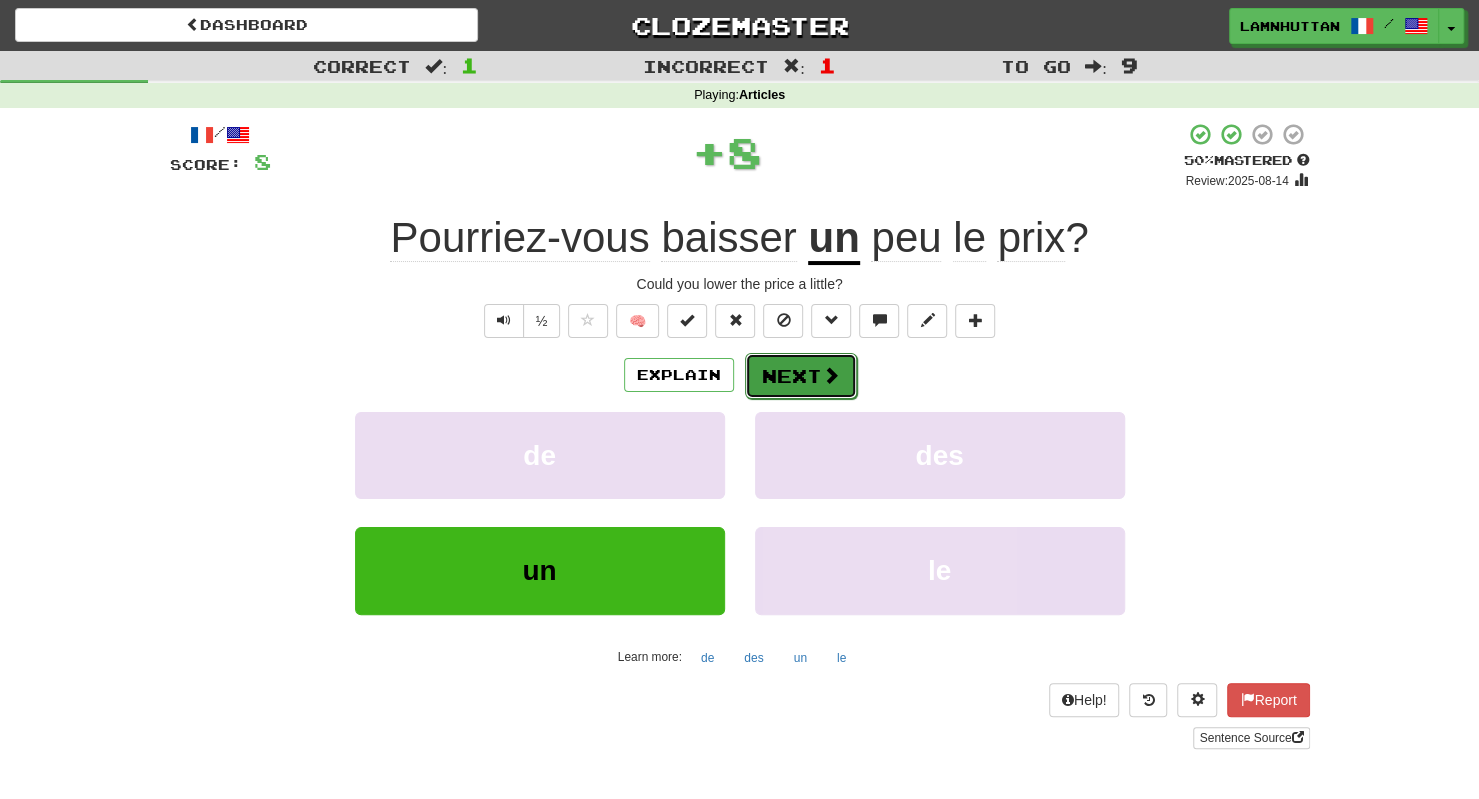 click on "Next" at bounding box center (801, 376) 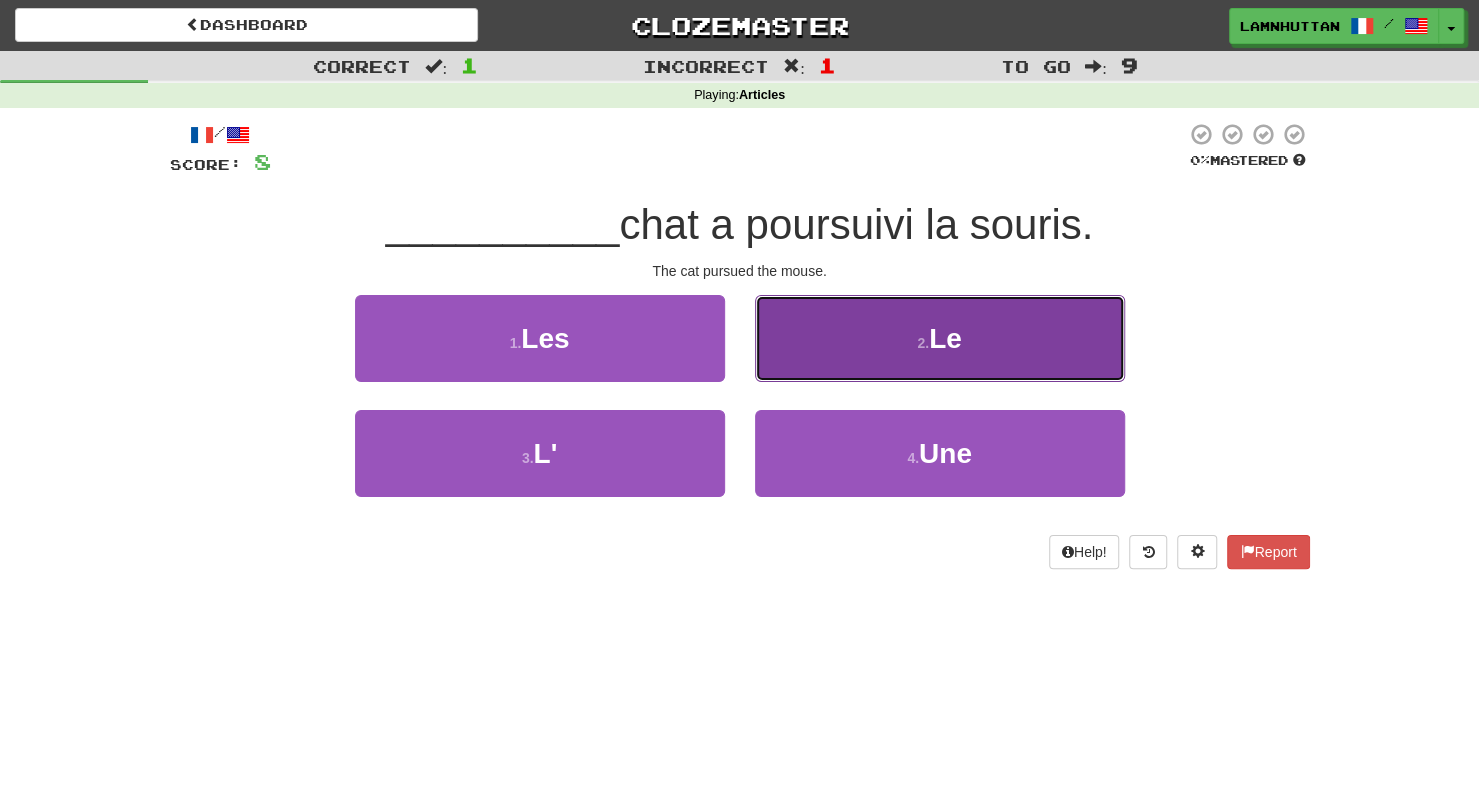click on "Le" at bounding box center (945, 338) 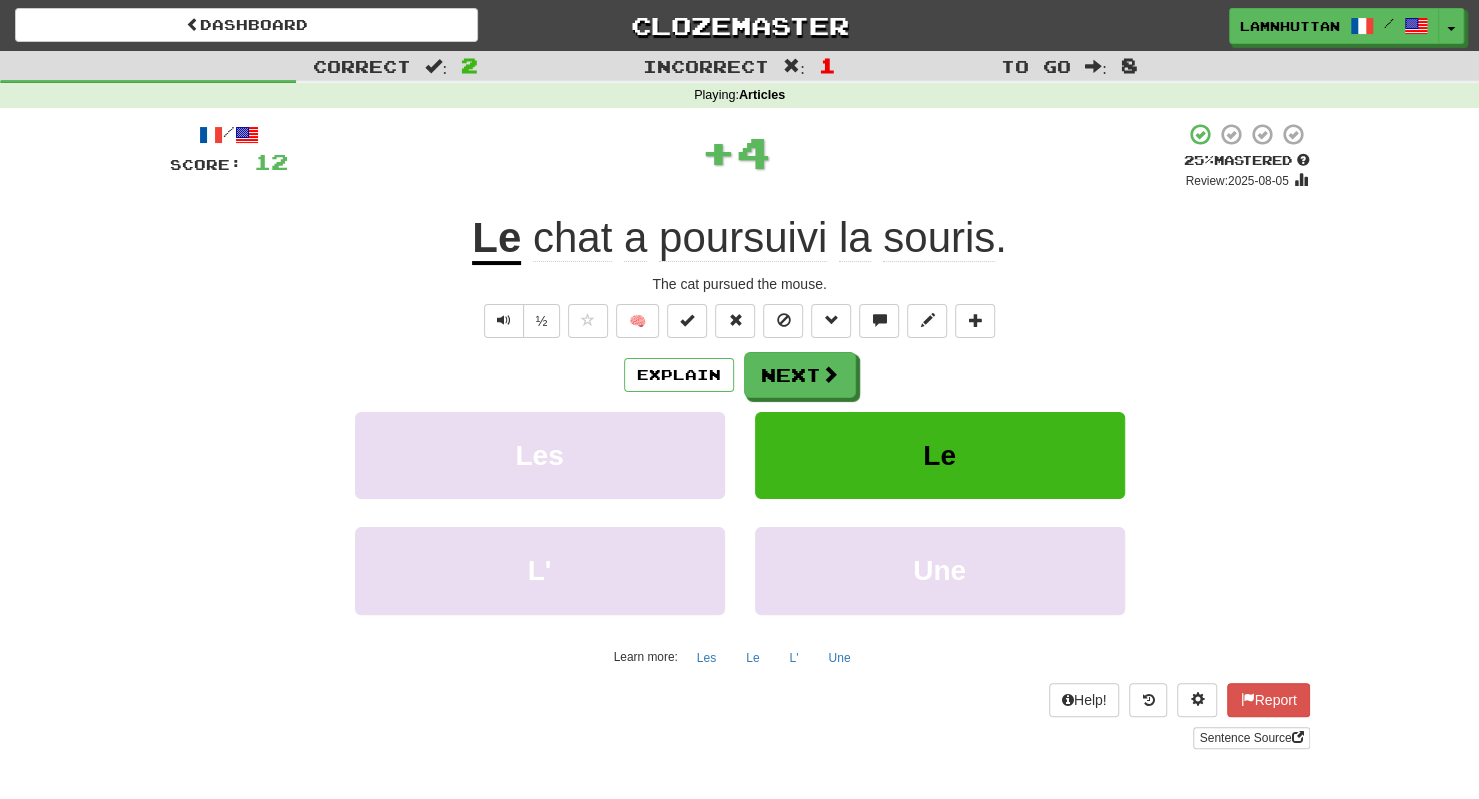click on "/  Score:   12 + 4 25 %  Mastered Review:  2025-08-05 Le   chat   a   poursuivi   la   souris . The cat pursued the mouse. ½ 🧠 Explain Next Les Le L' Une Learn more: Les Le L' Une  Help!  Report Sentence Source" at bounding box center [740, 435] 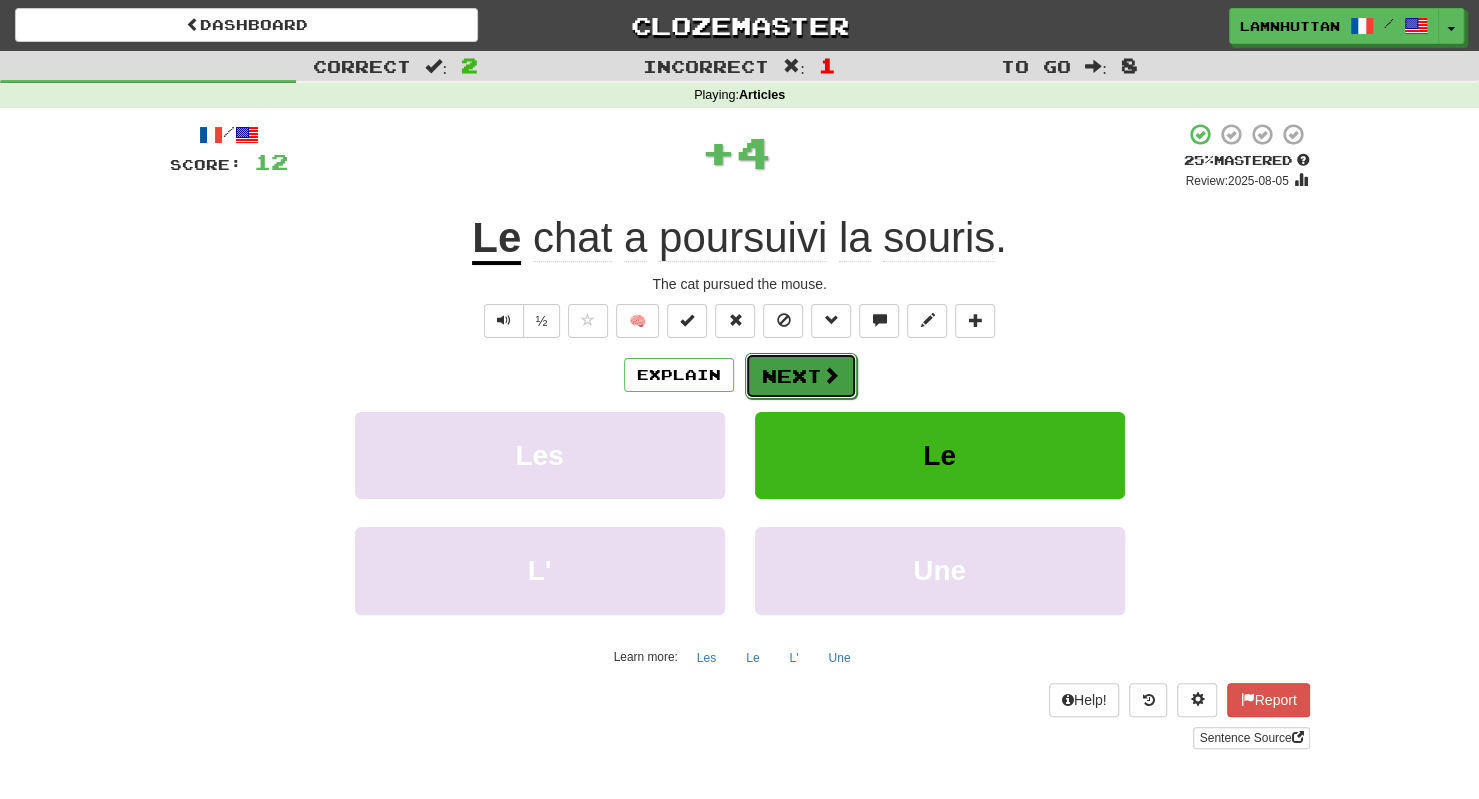 click on "Next" at bounding box center (801, 376) 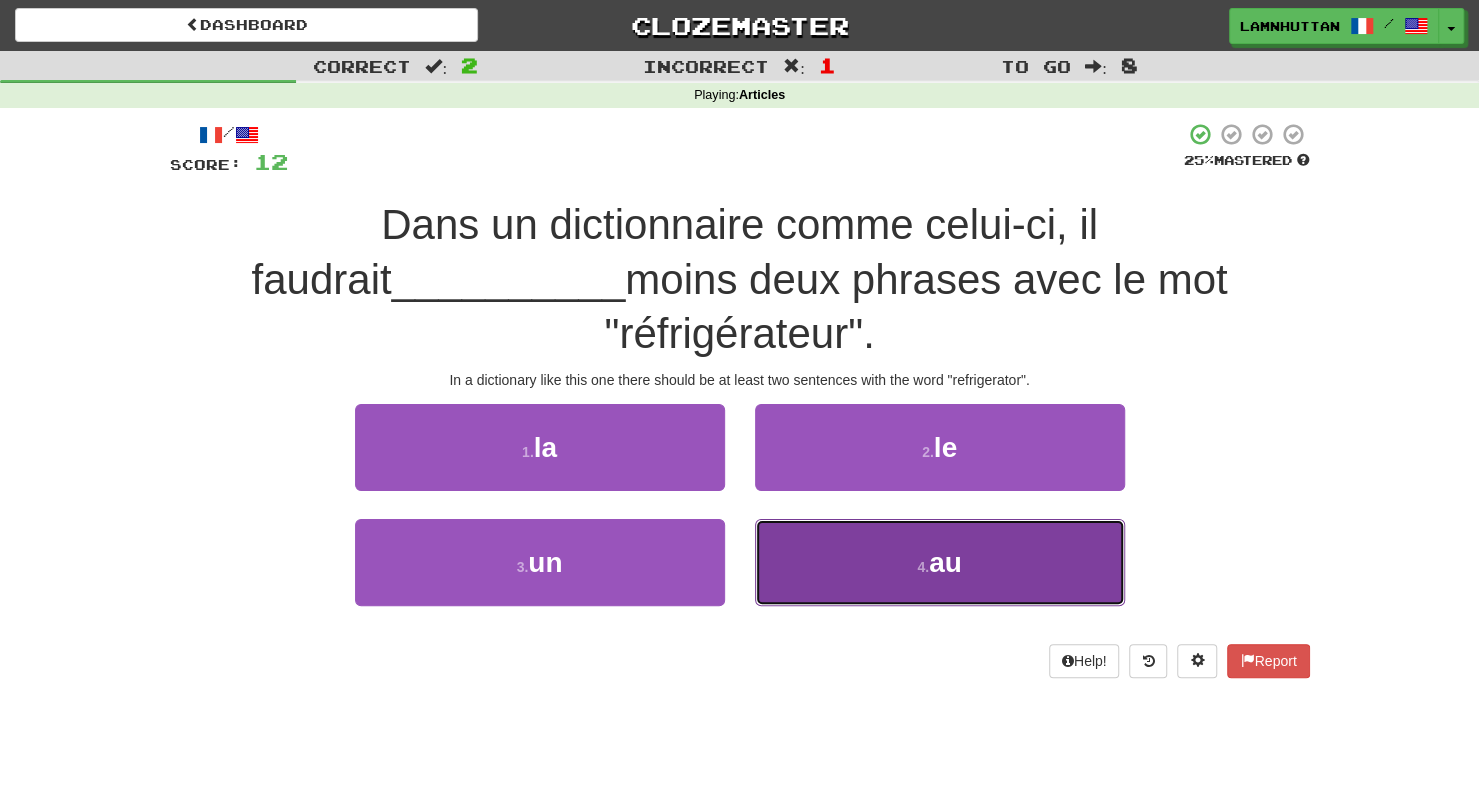 click on "4 .  au" at bounding box center (940, 562) 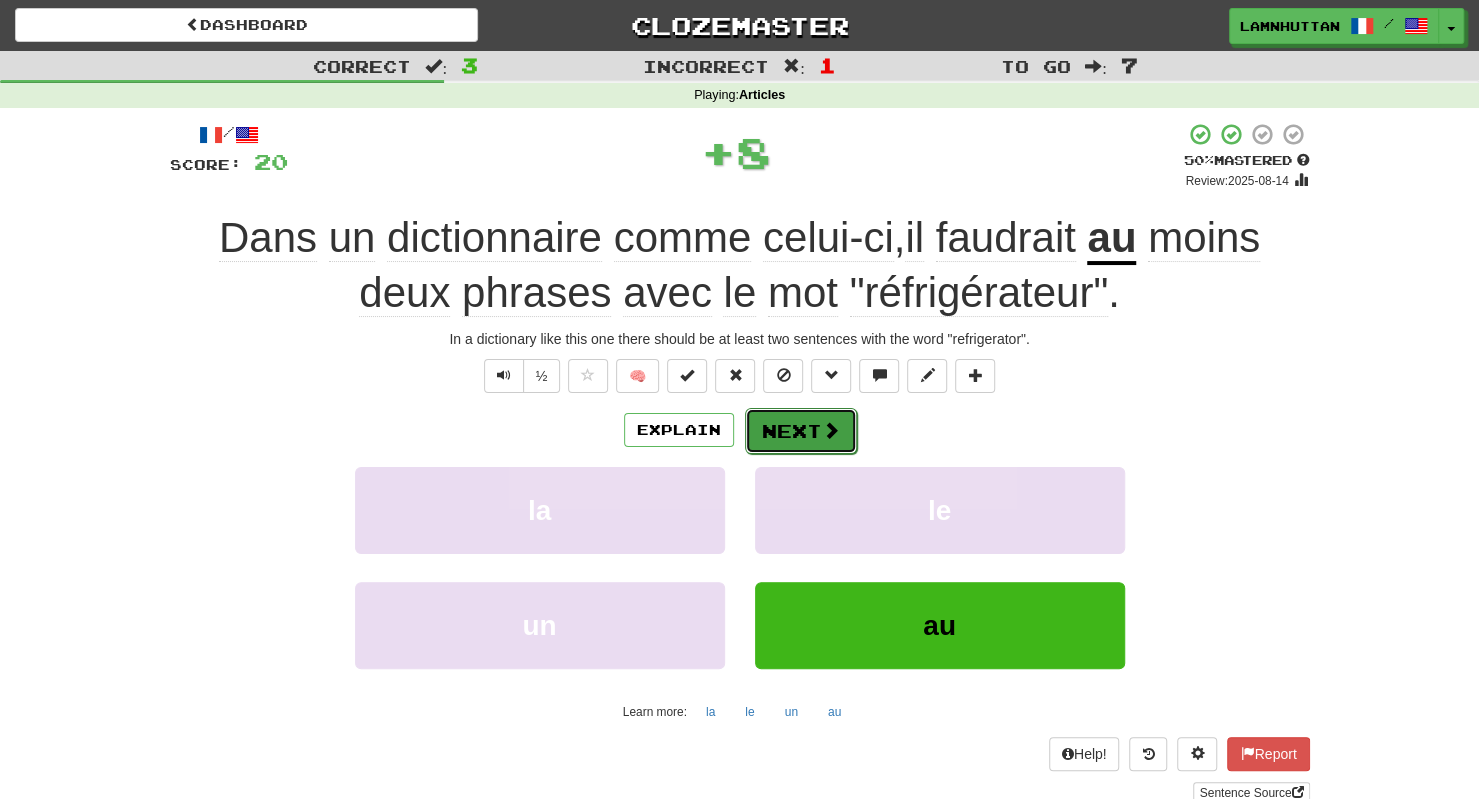 click on "Next" at bounding box center (801, 431) 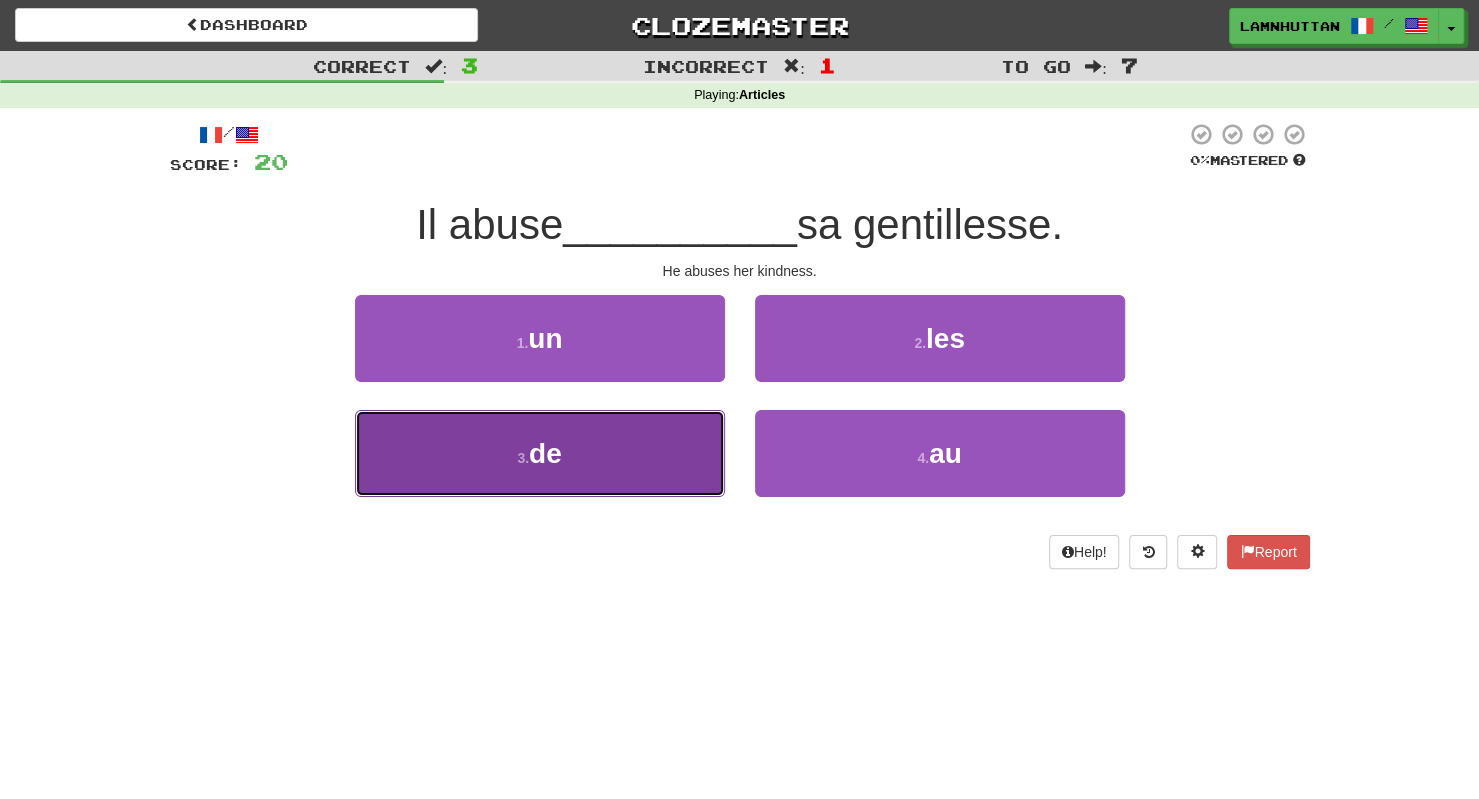 click on "3 .  de" at bounding box center (540, 453) 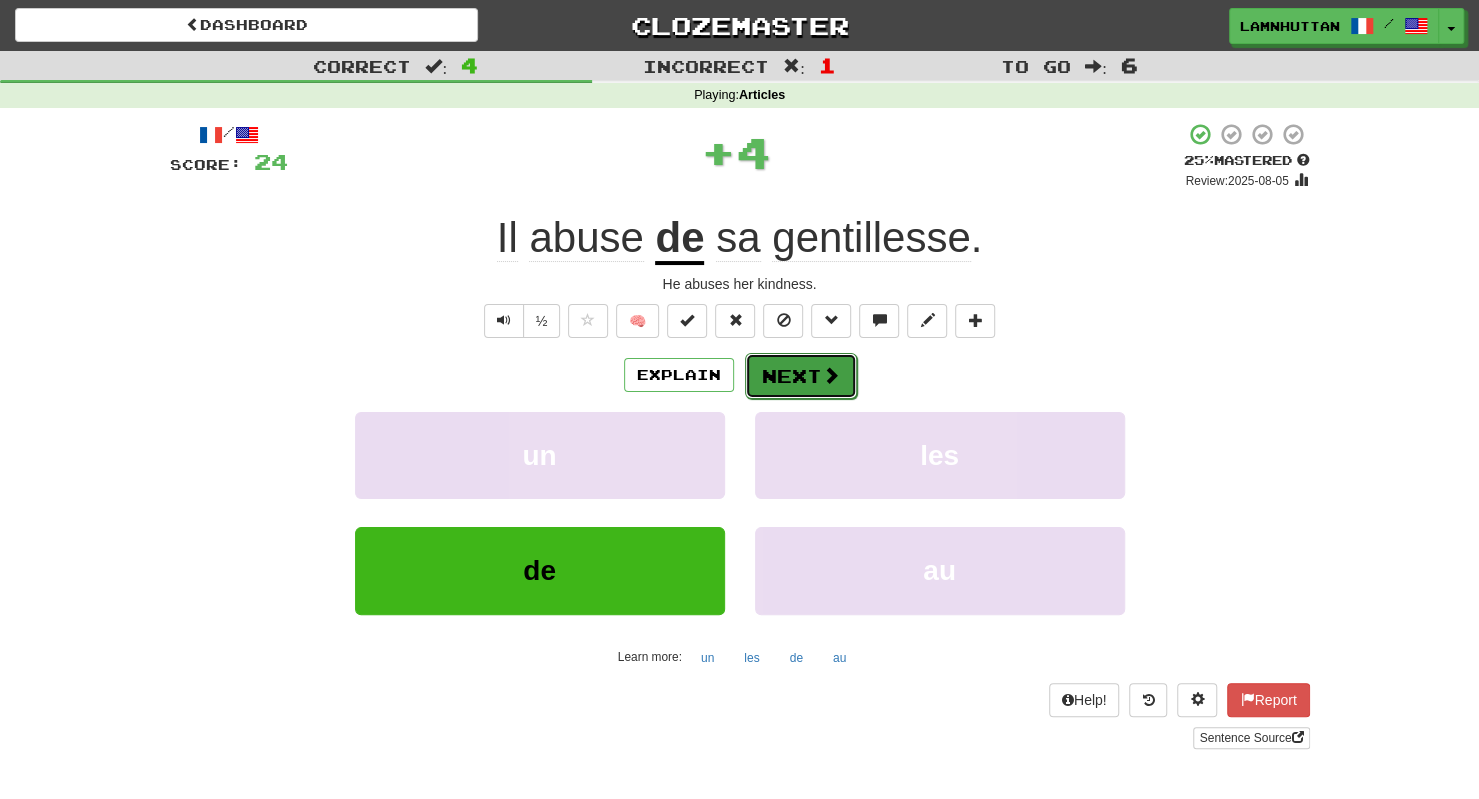 click on "Next" at bounding box center (801, 376) 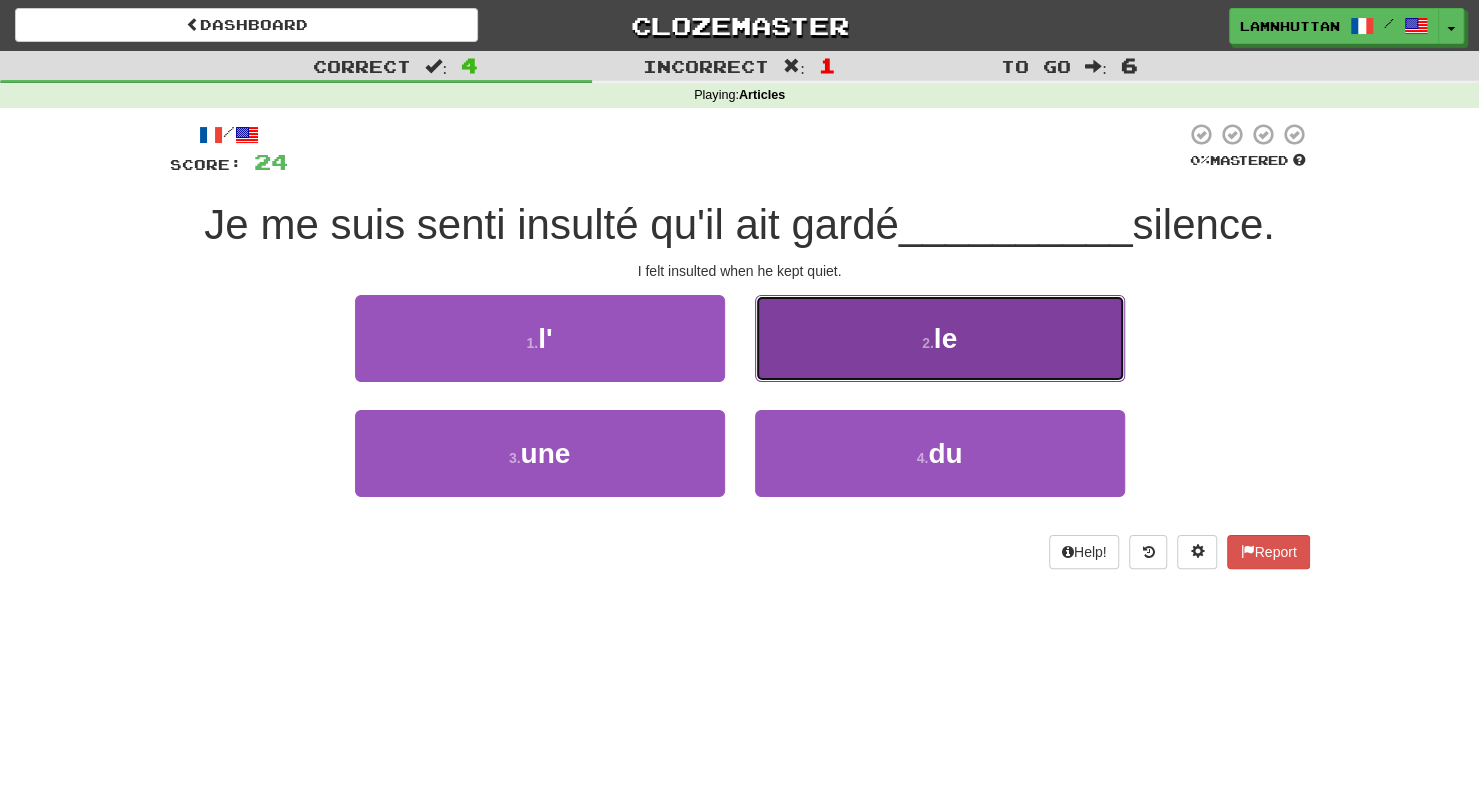 click on "2 .  le" at bounding box center (940, 338) 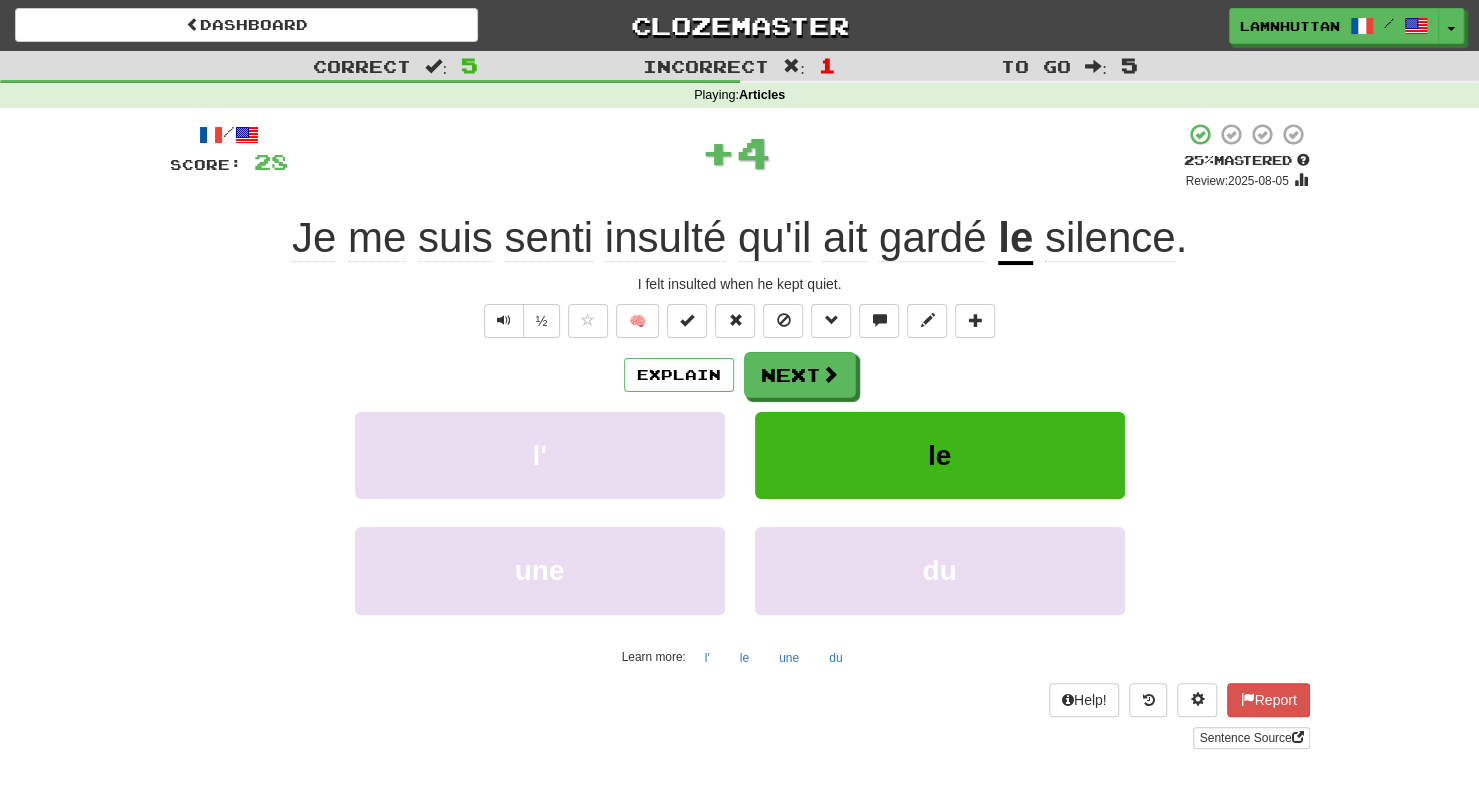click on "Explain Next" at bounding box center [740, 375] 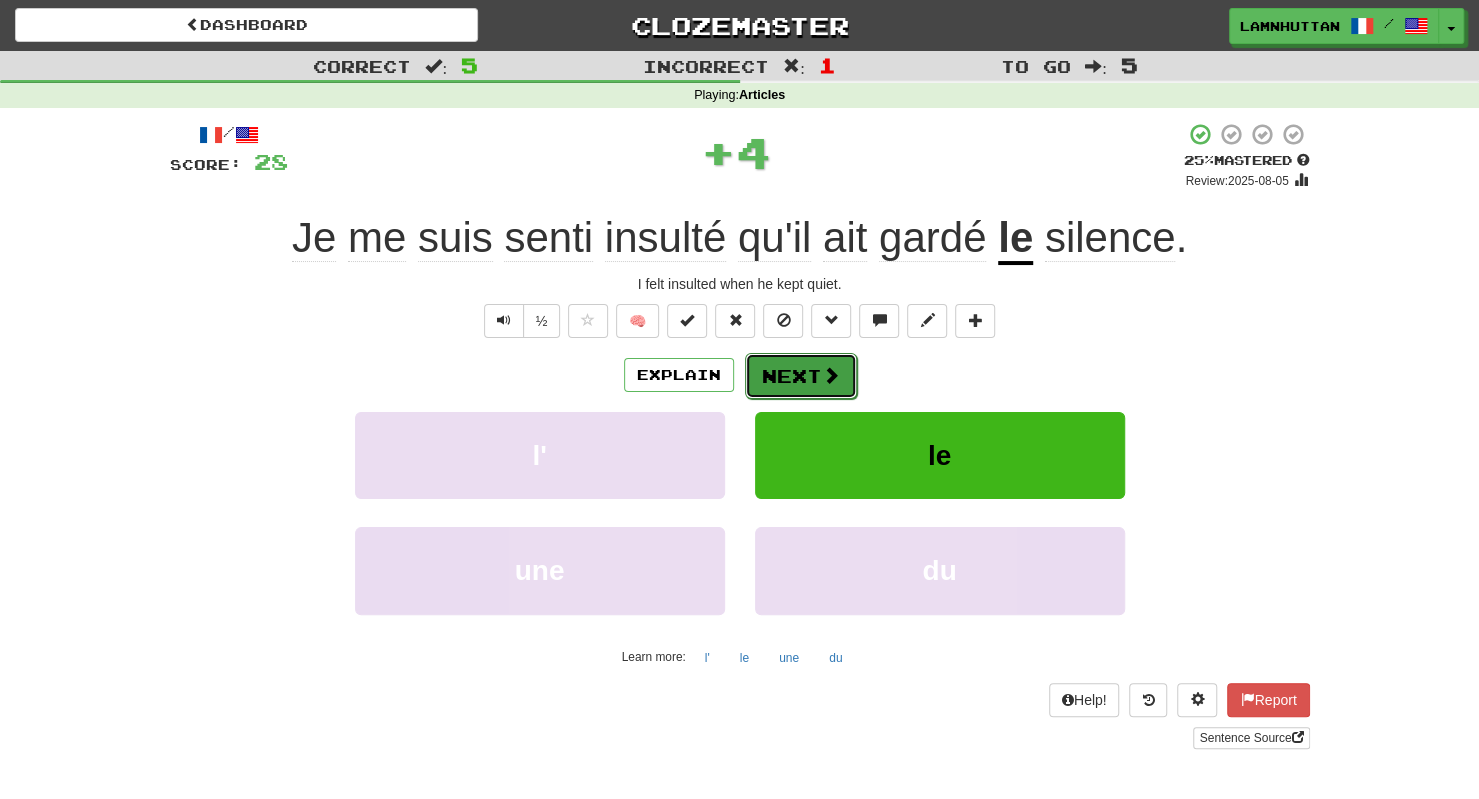 click on "Next" at bounding box center [801, 376] 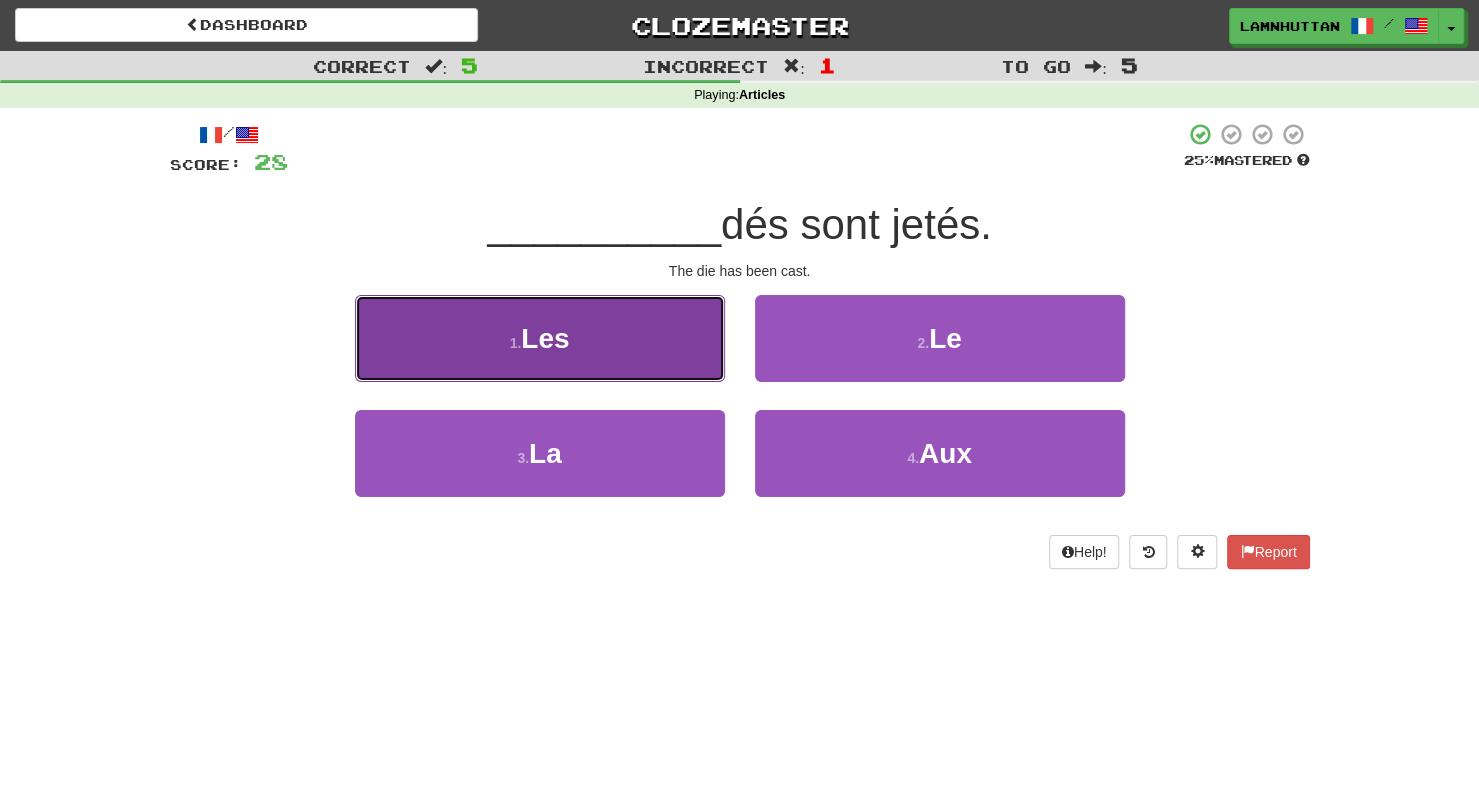 click on "1 .  Les" at bounding box center (540, 338) 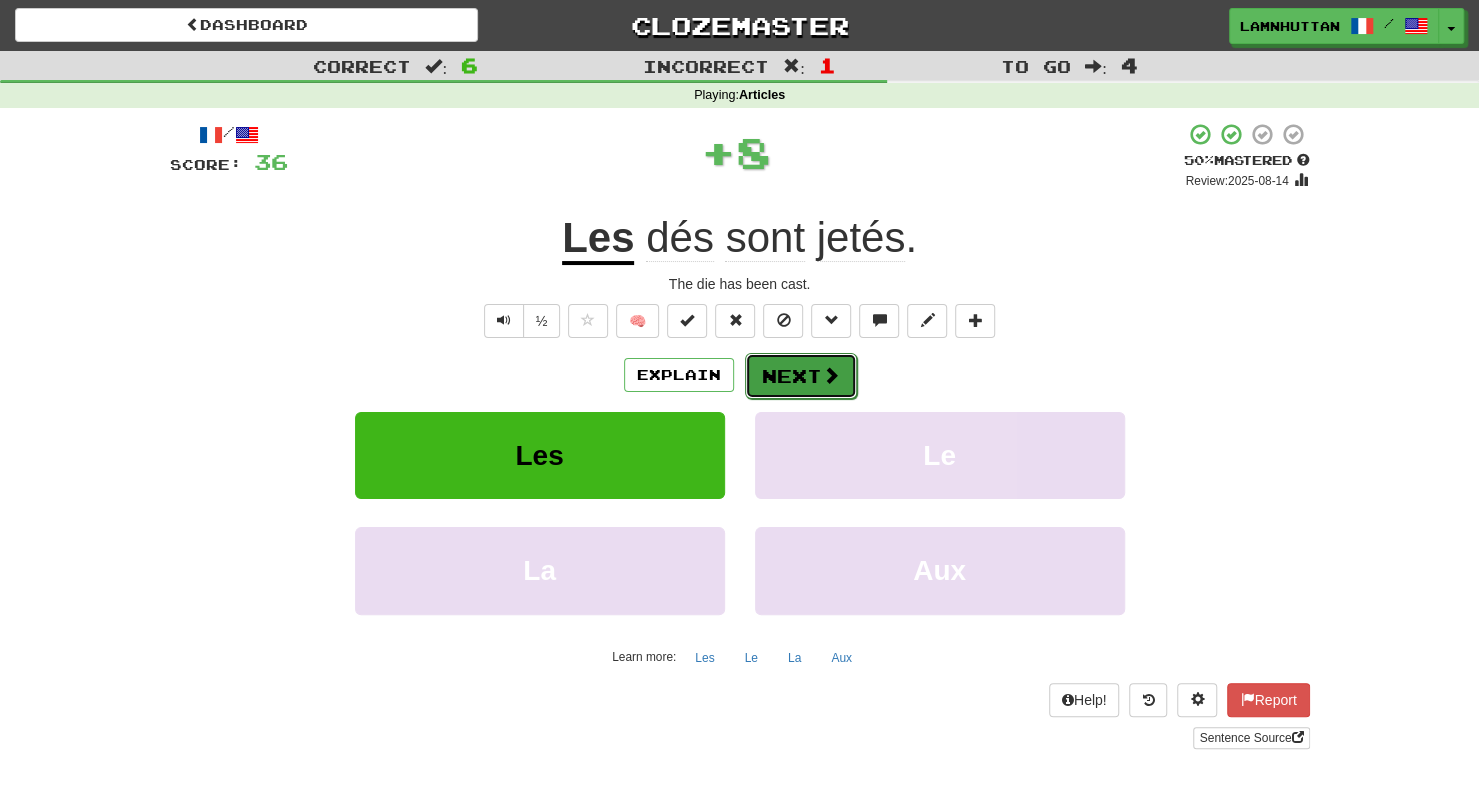 click on "Next" at bounding box center (801, 376) 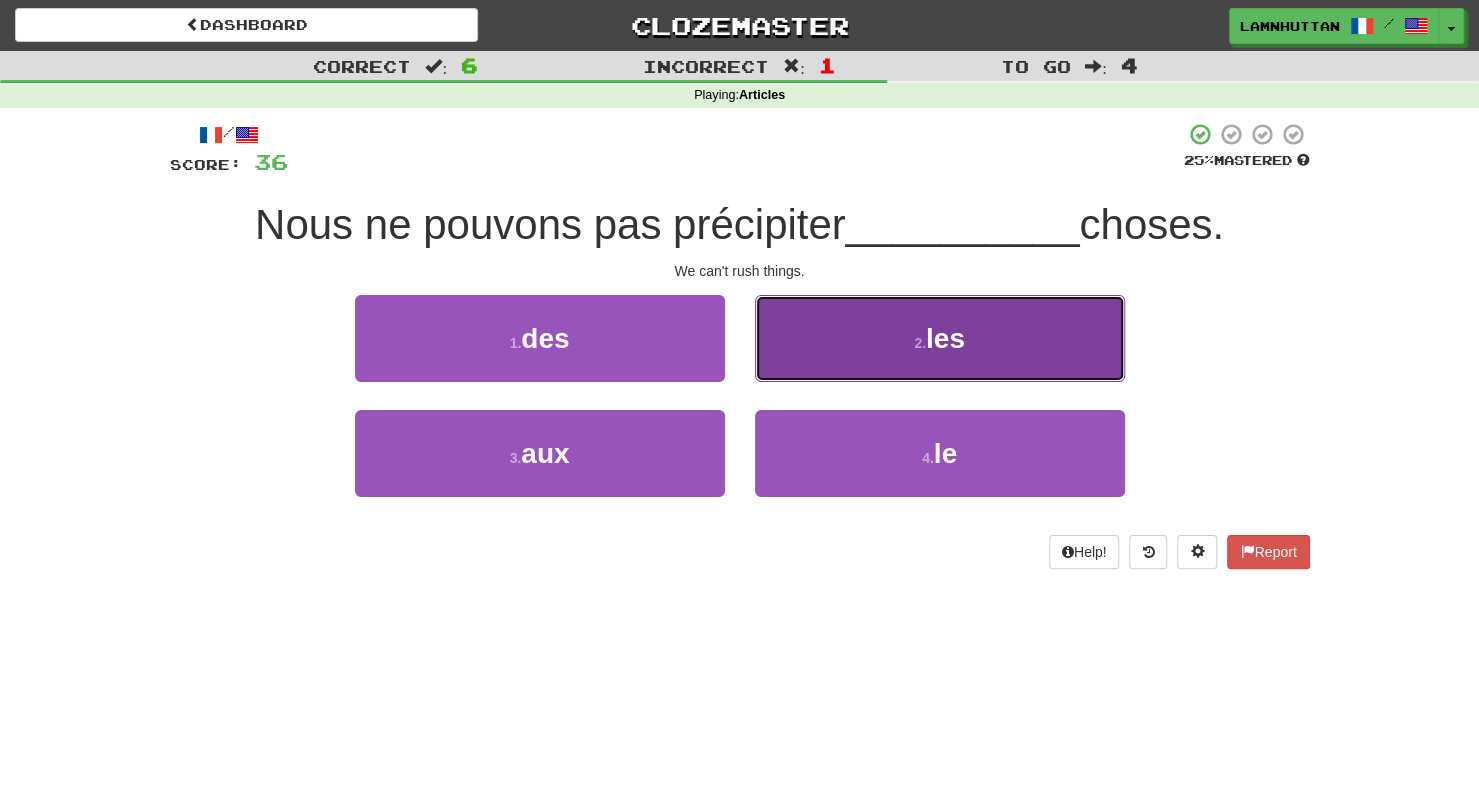 click on "2 .  les" at bounding box center (940, 338) 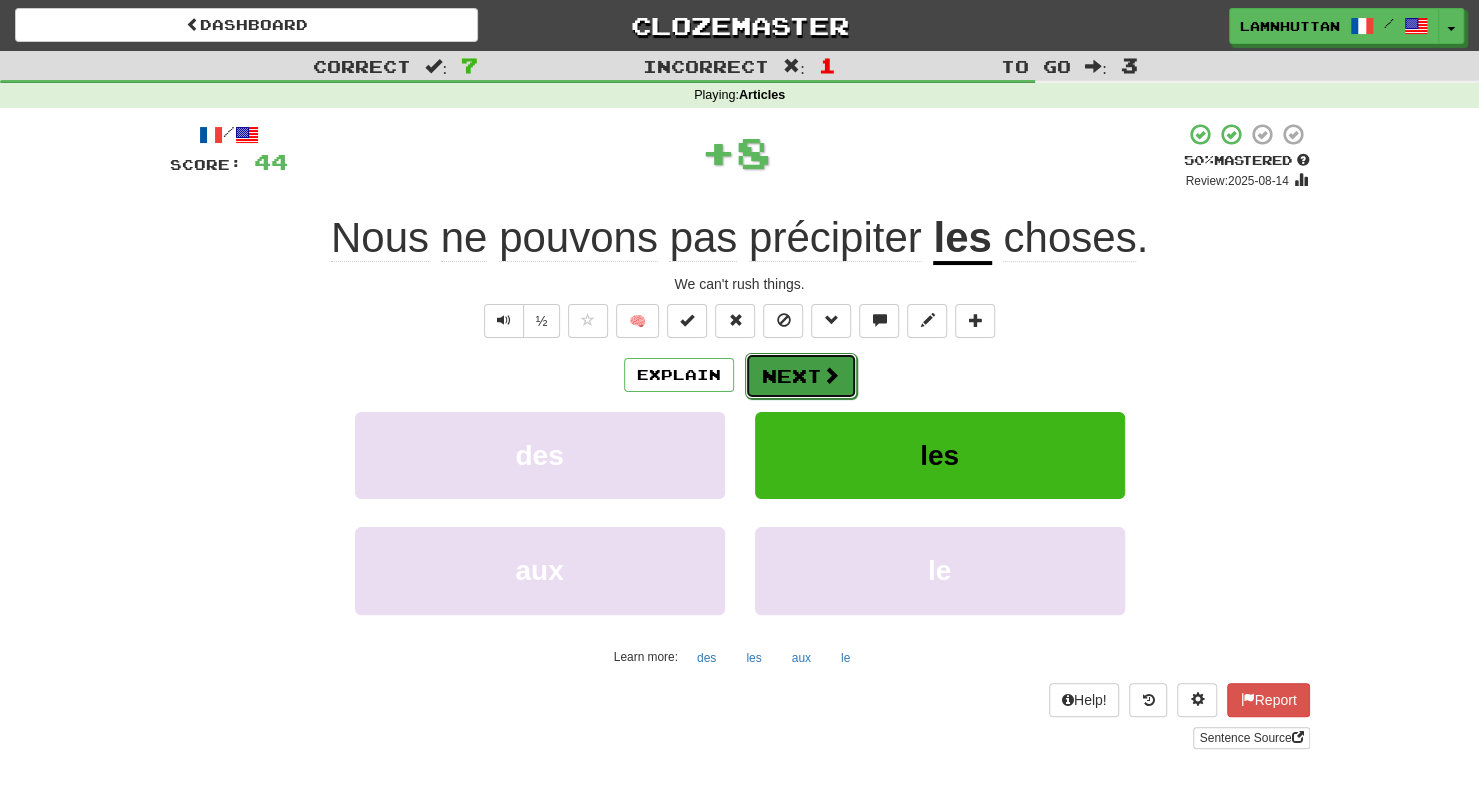 click on "Next" at bounding box center [801, 376] 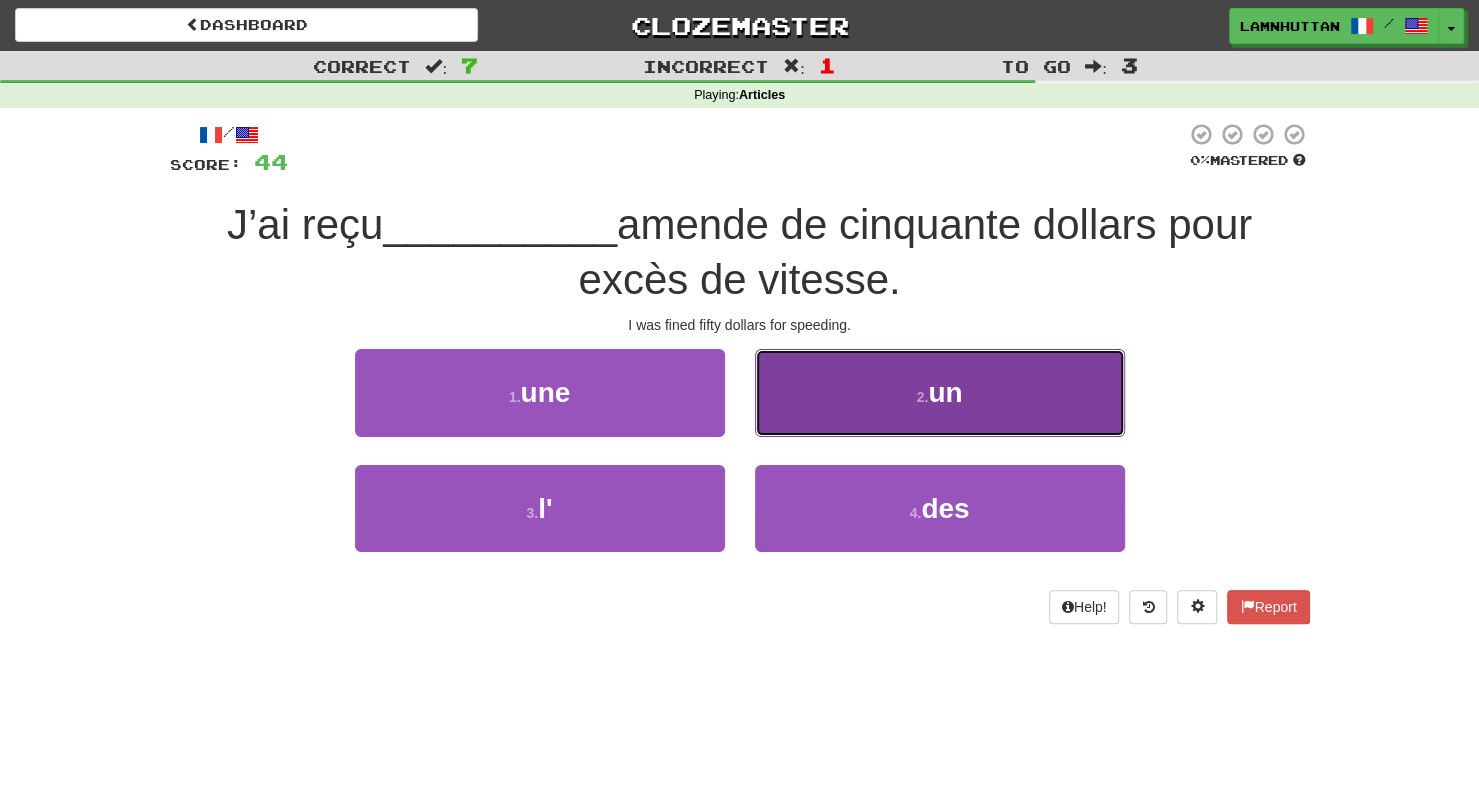 click on "2 ." at bounding box center (923, 397) 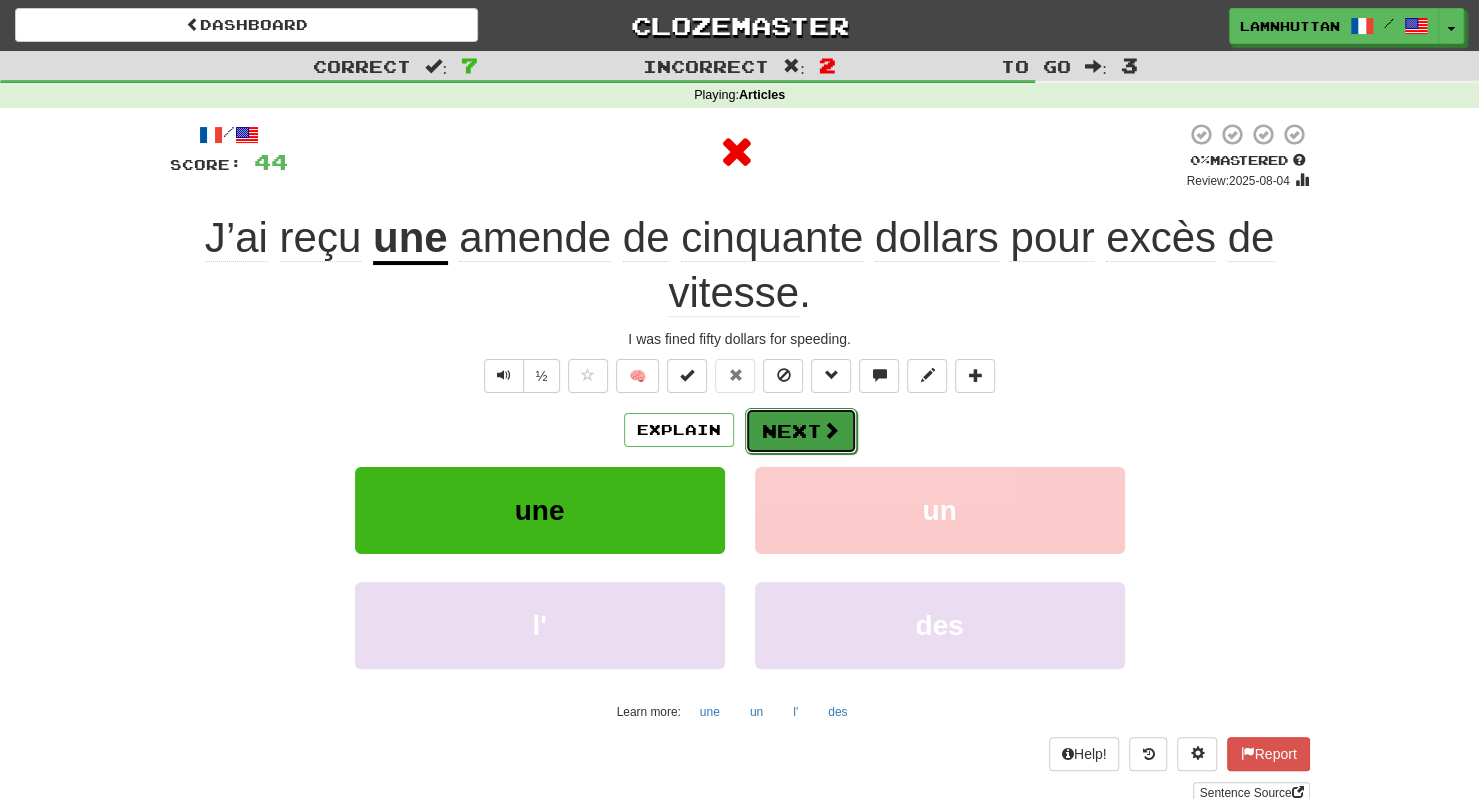 click on "Next" at bounding box center (801, 431) 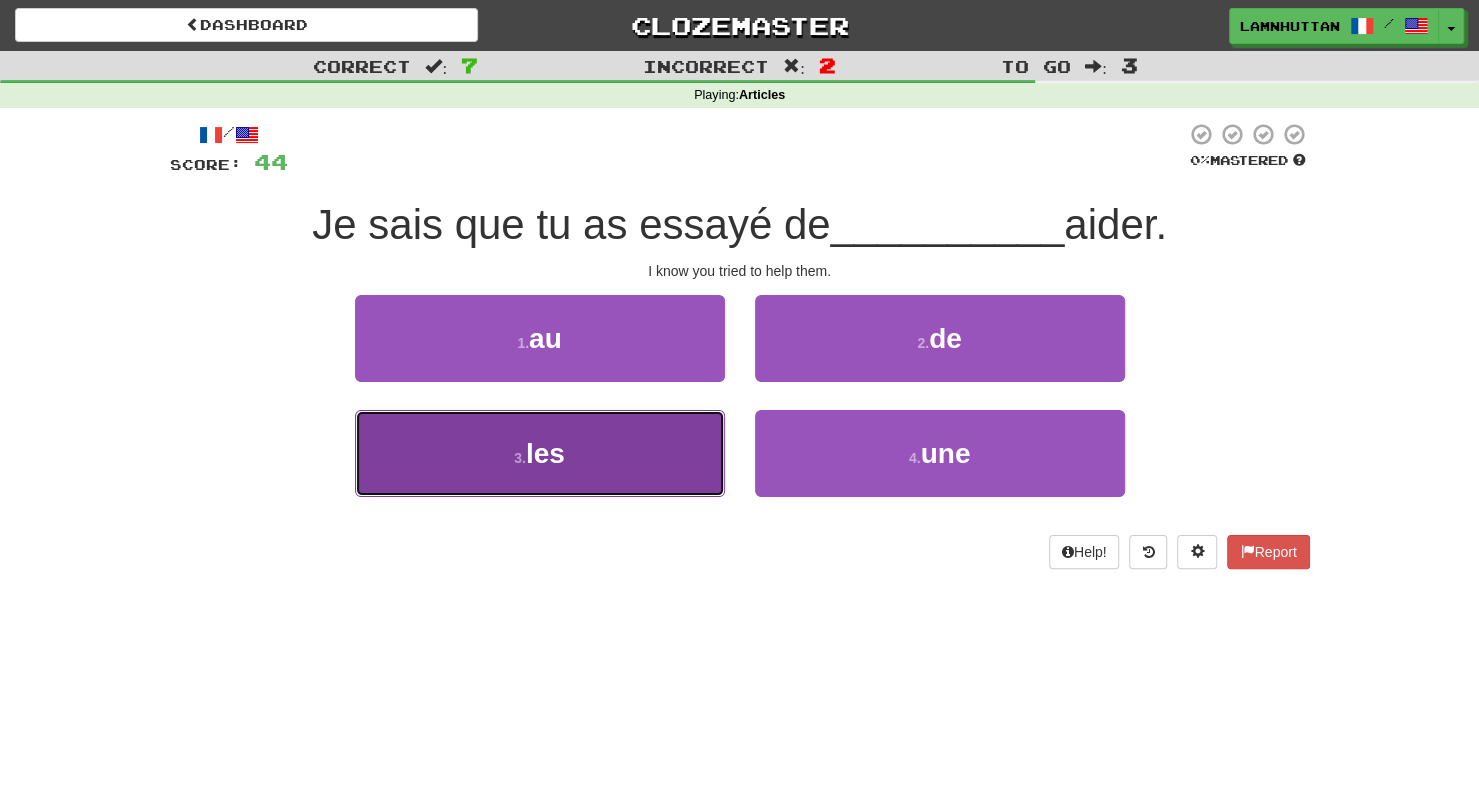 click on "3 .  les" at bounding box center [540, 453] 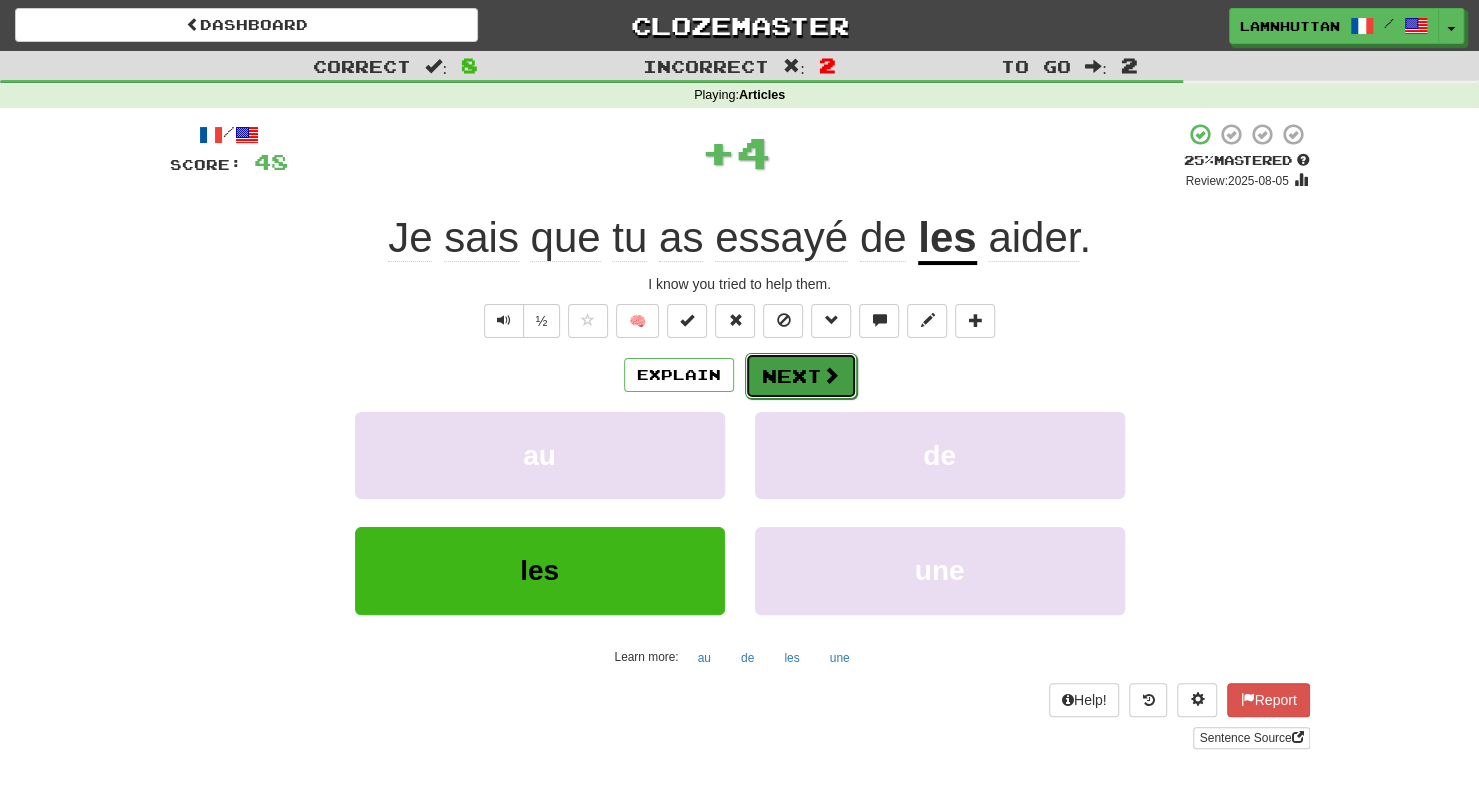 click on "Next" at bounding box center (801, 376) 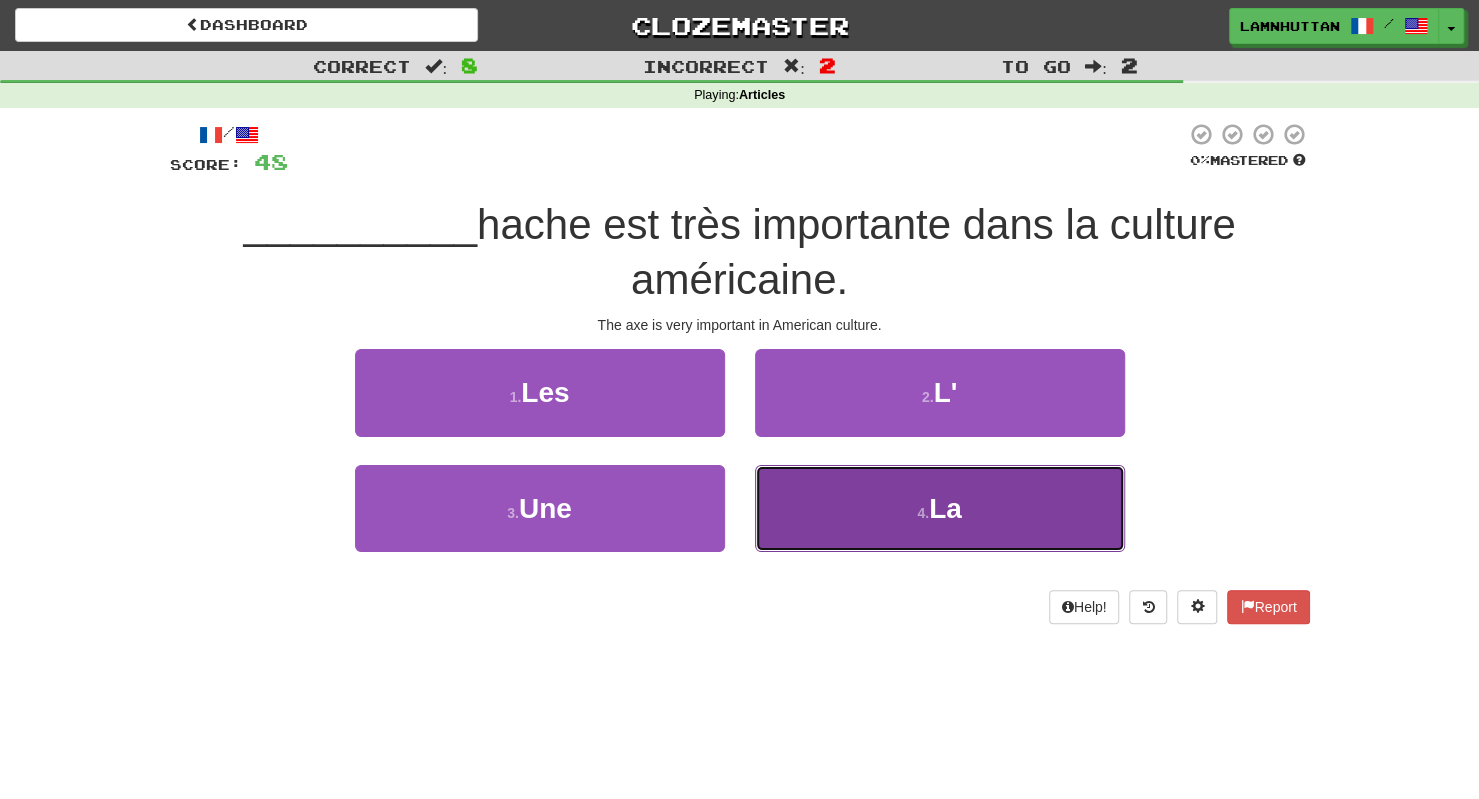 click on "4 .  La" at bounding box center [940, 508] 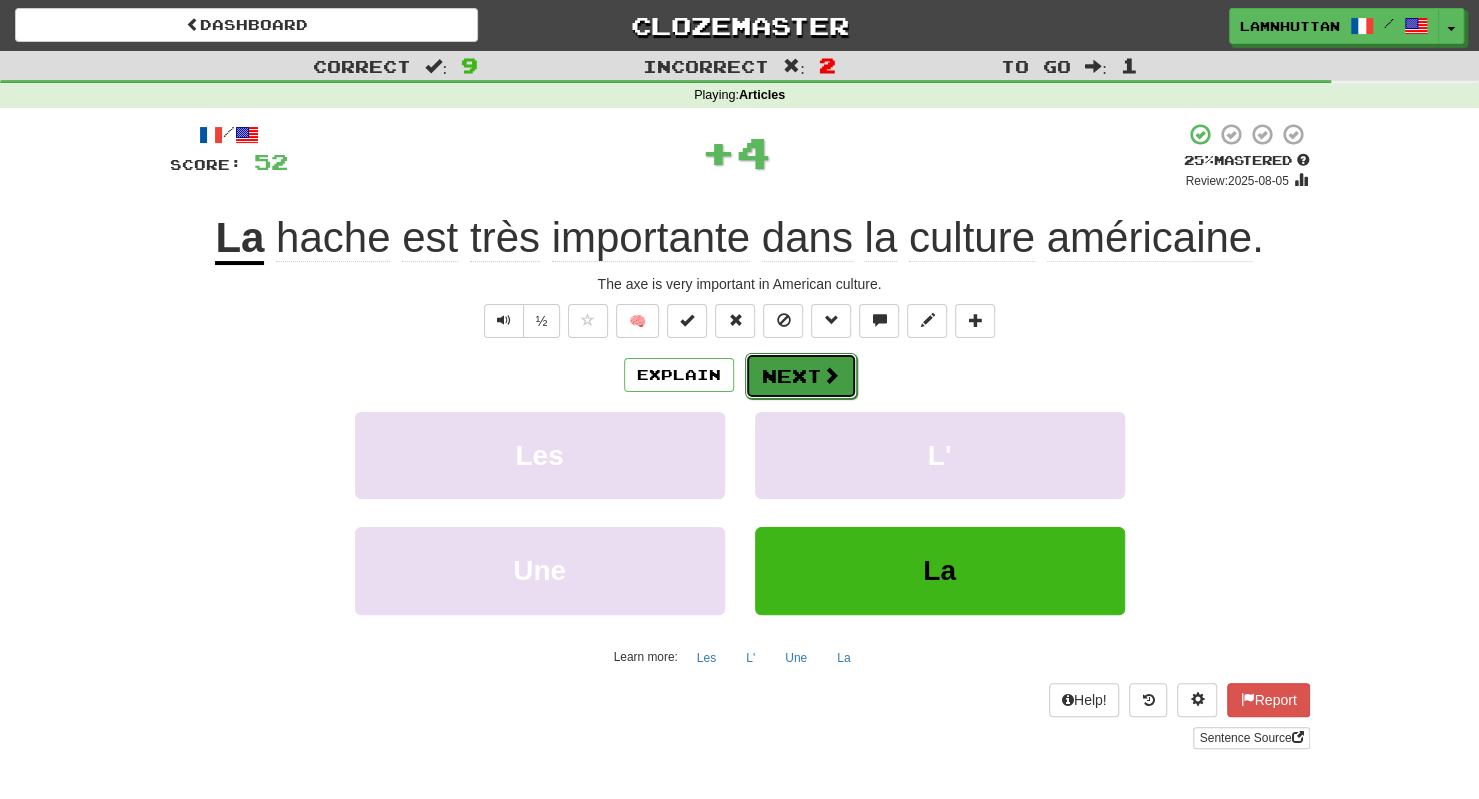 click on "Next" at bounding box center (801, 376) 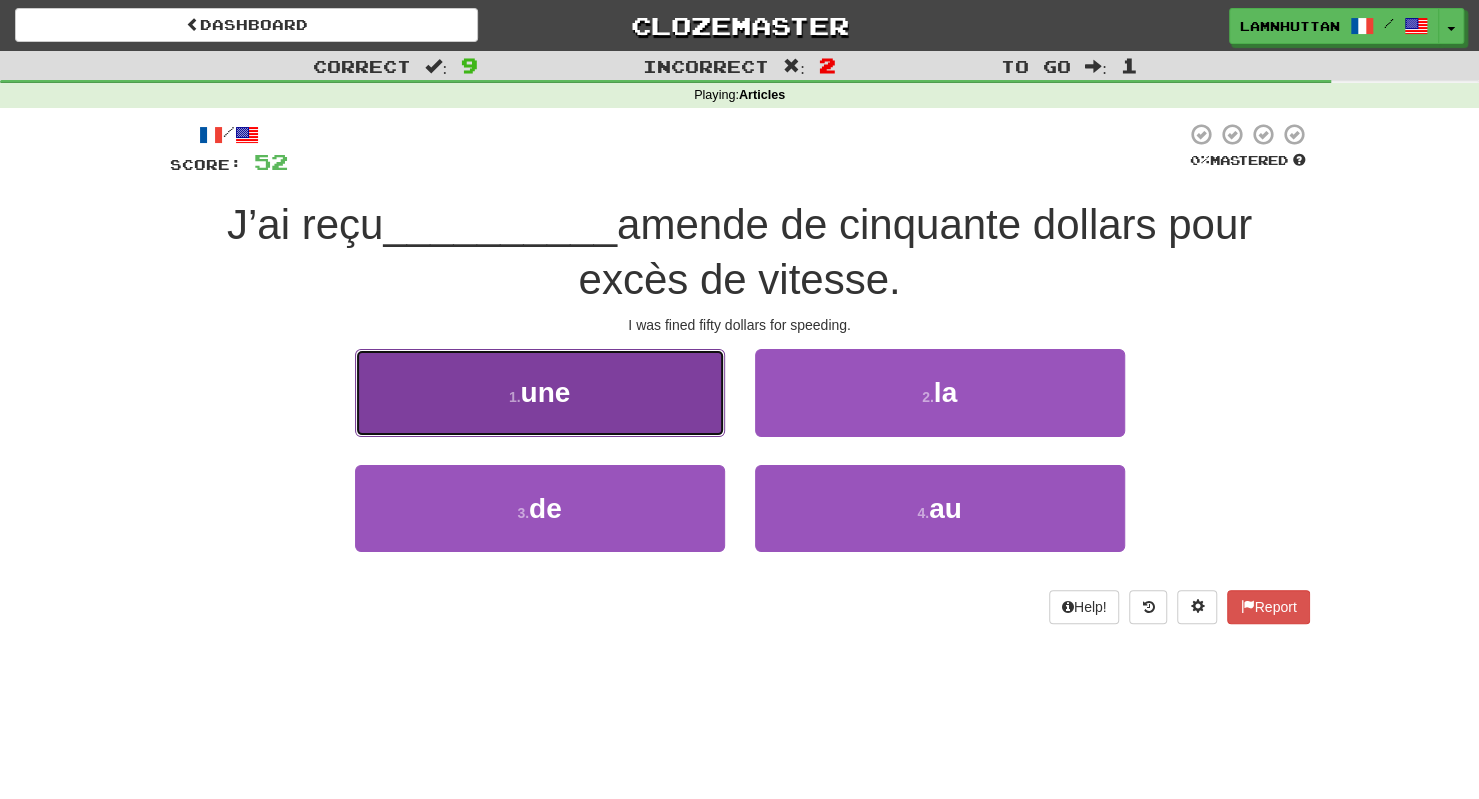 click on "1 .  une" at bounding box center [540, 392] 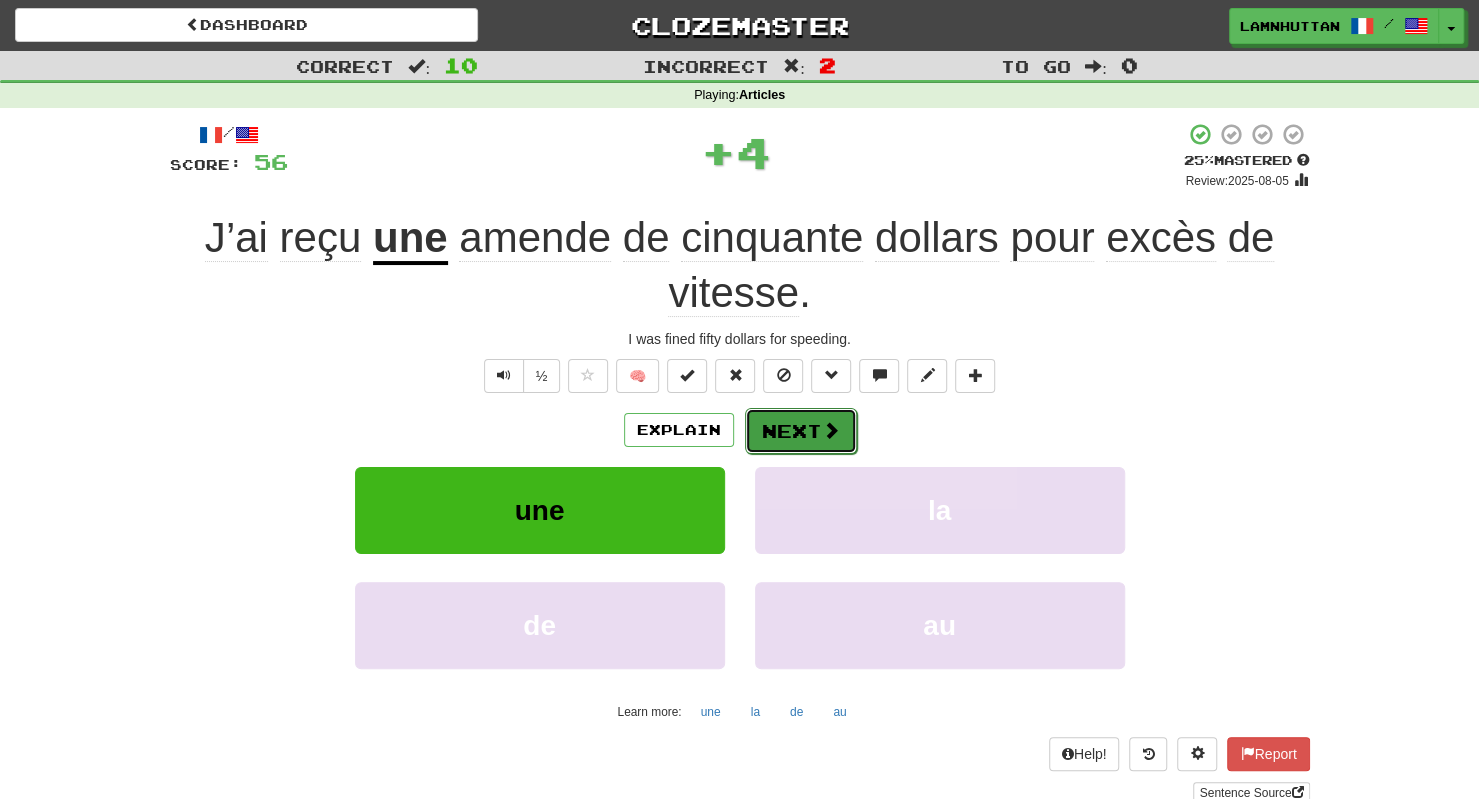 click at bounding box center (831, 430) 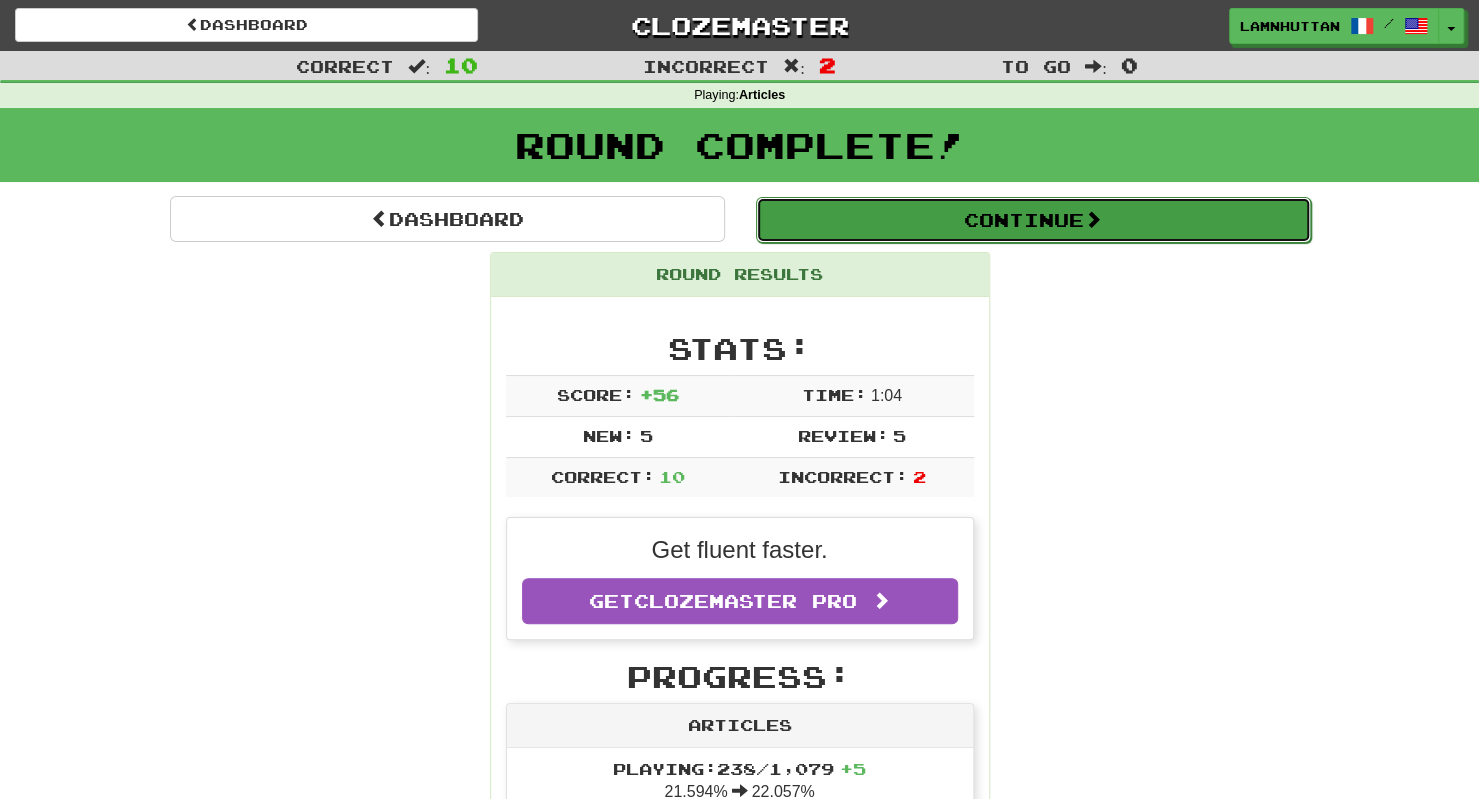 click on "Continue" at bounding box center (1033, 220) 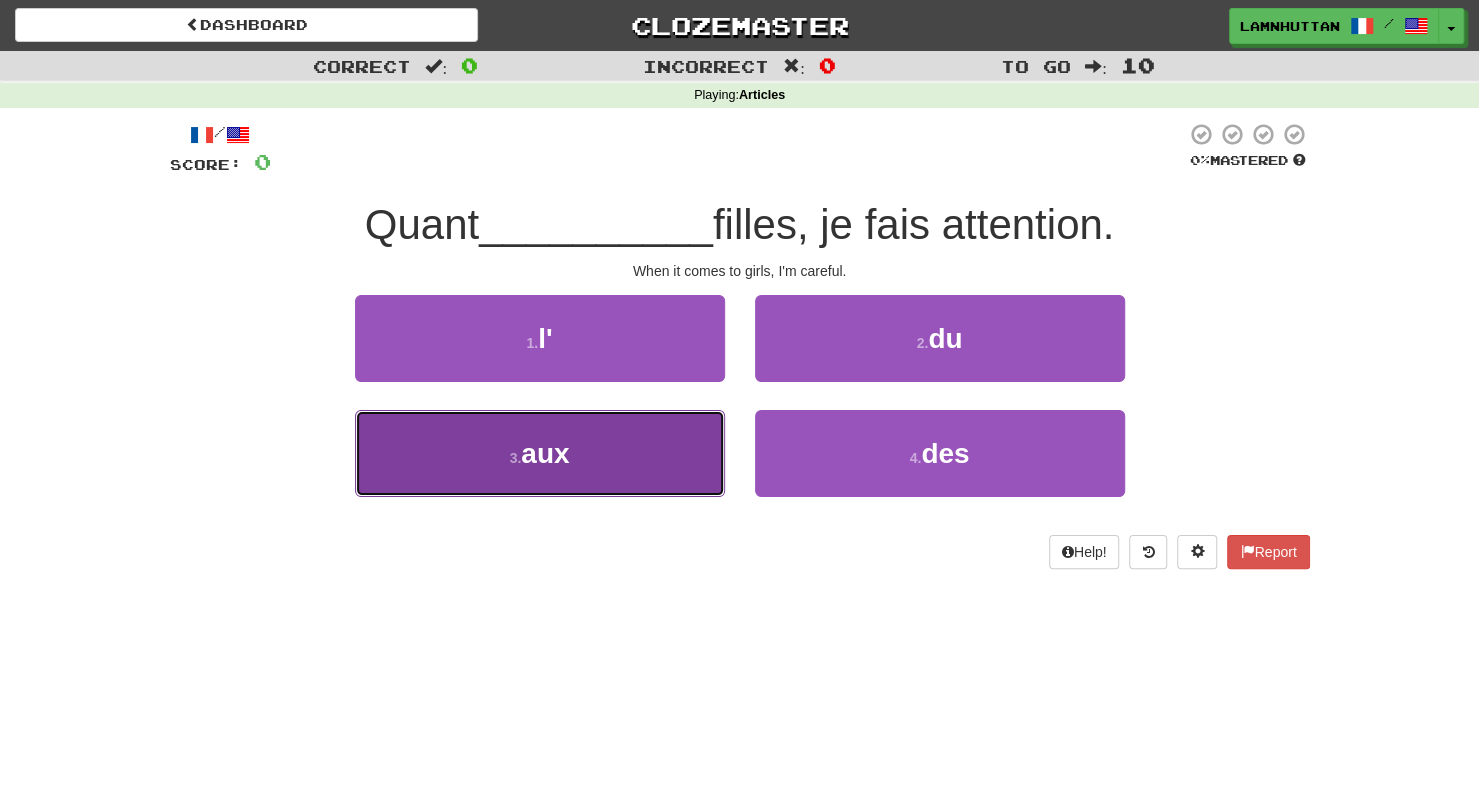 click on "3 .  aux" at bounding box center [540, 453] 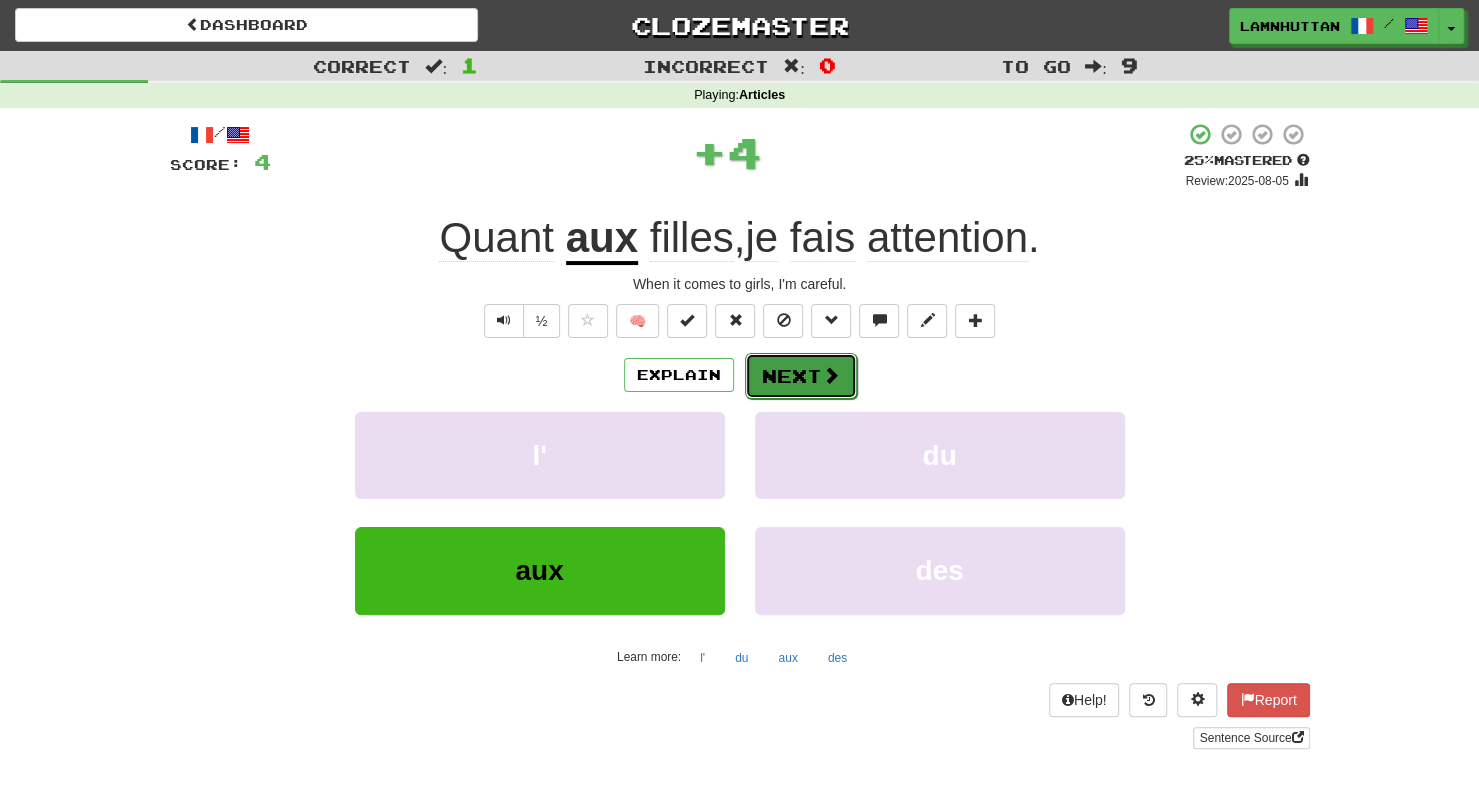 click on "Next" at bounding box center (801, 376) 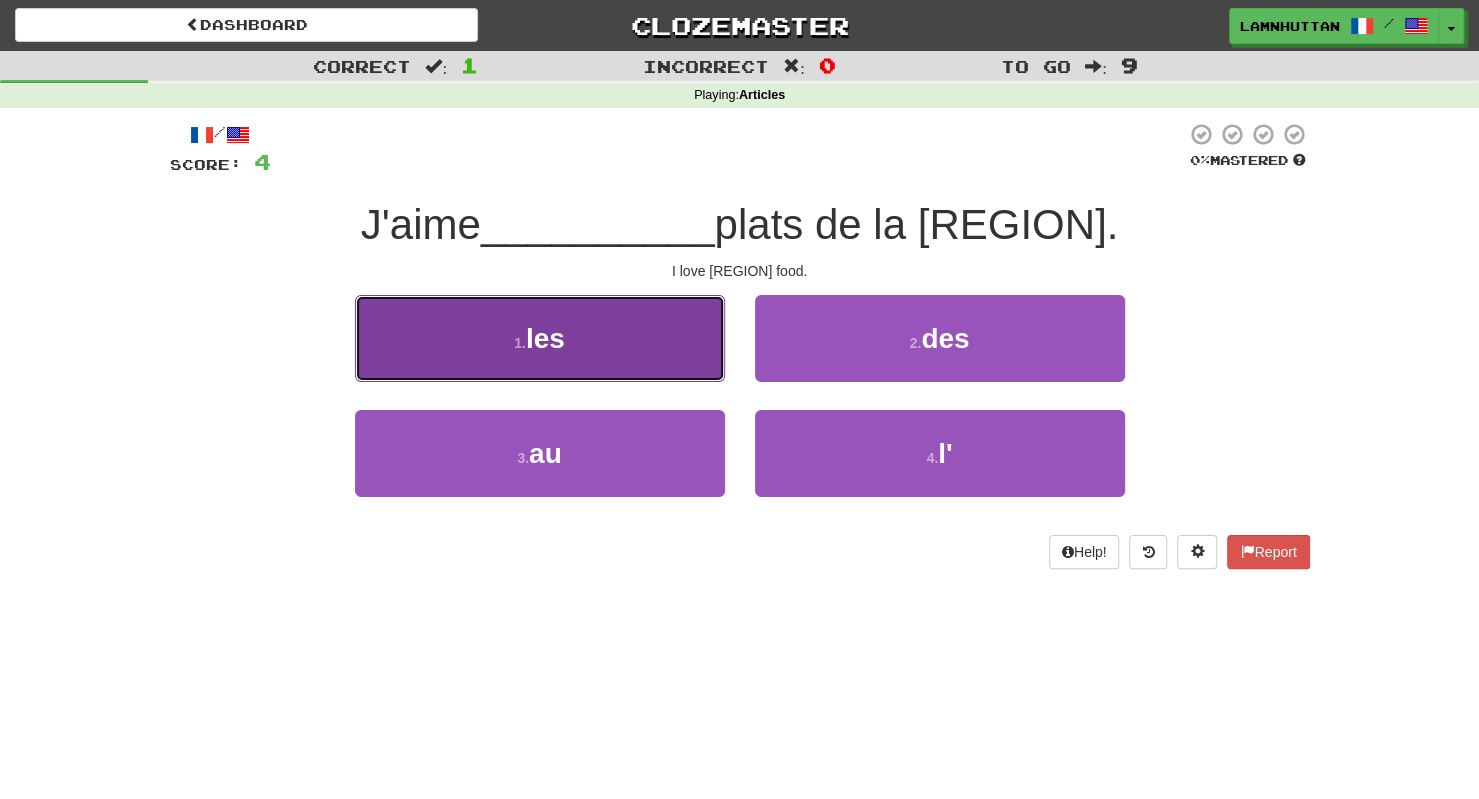 click on "1 .  les" at bounding box center [540, 338] 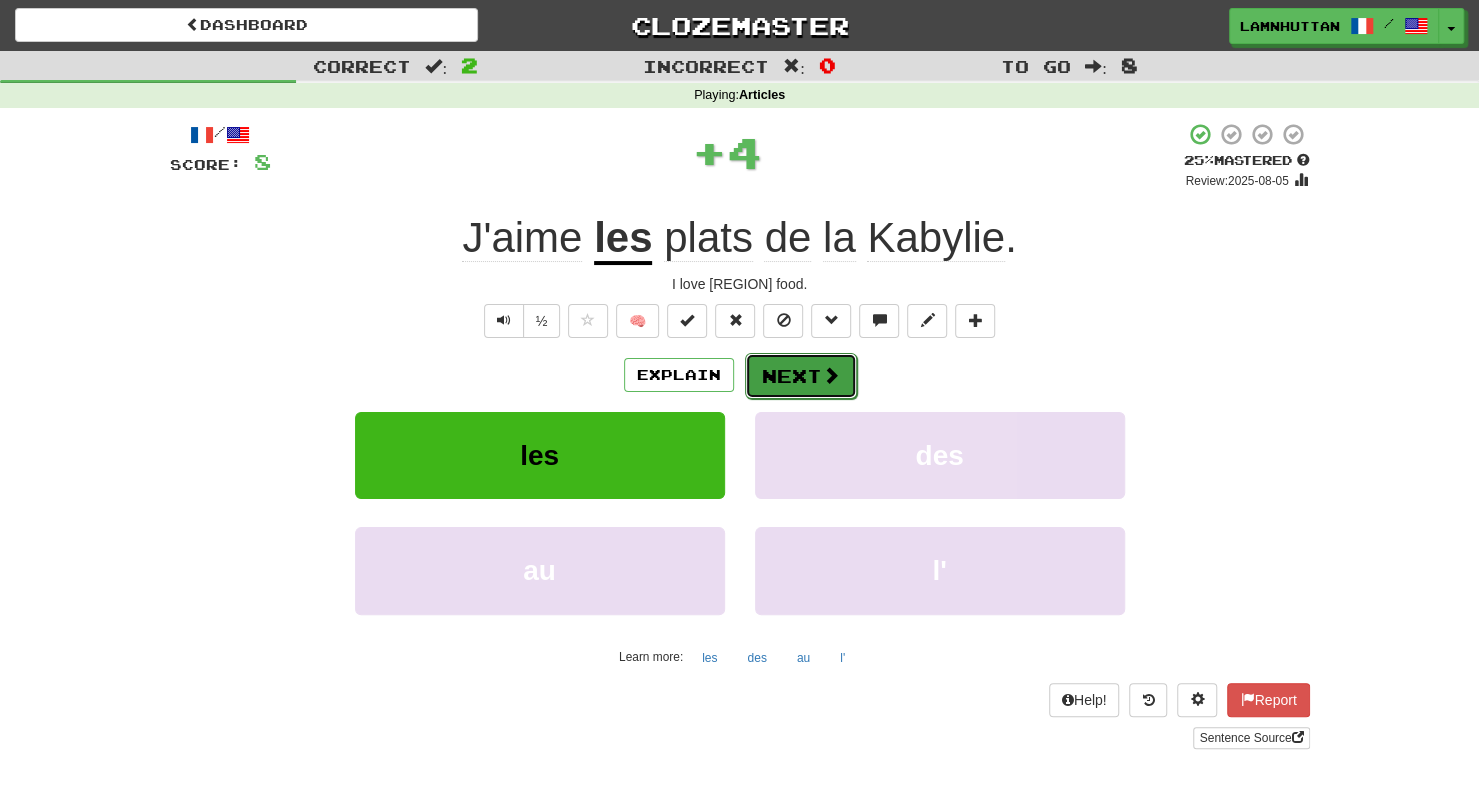 click on "Next" at bounding box center (801, 376) 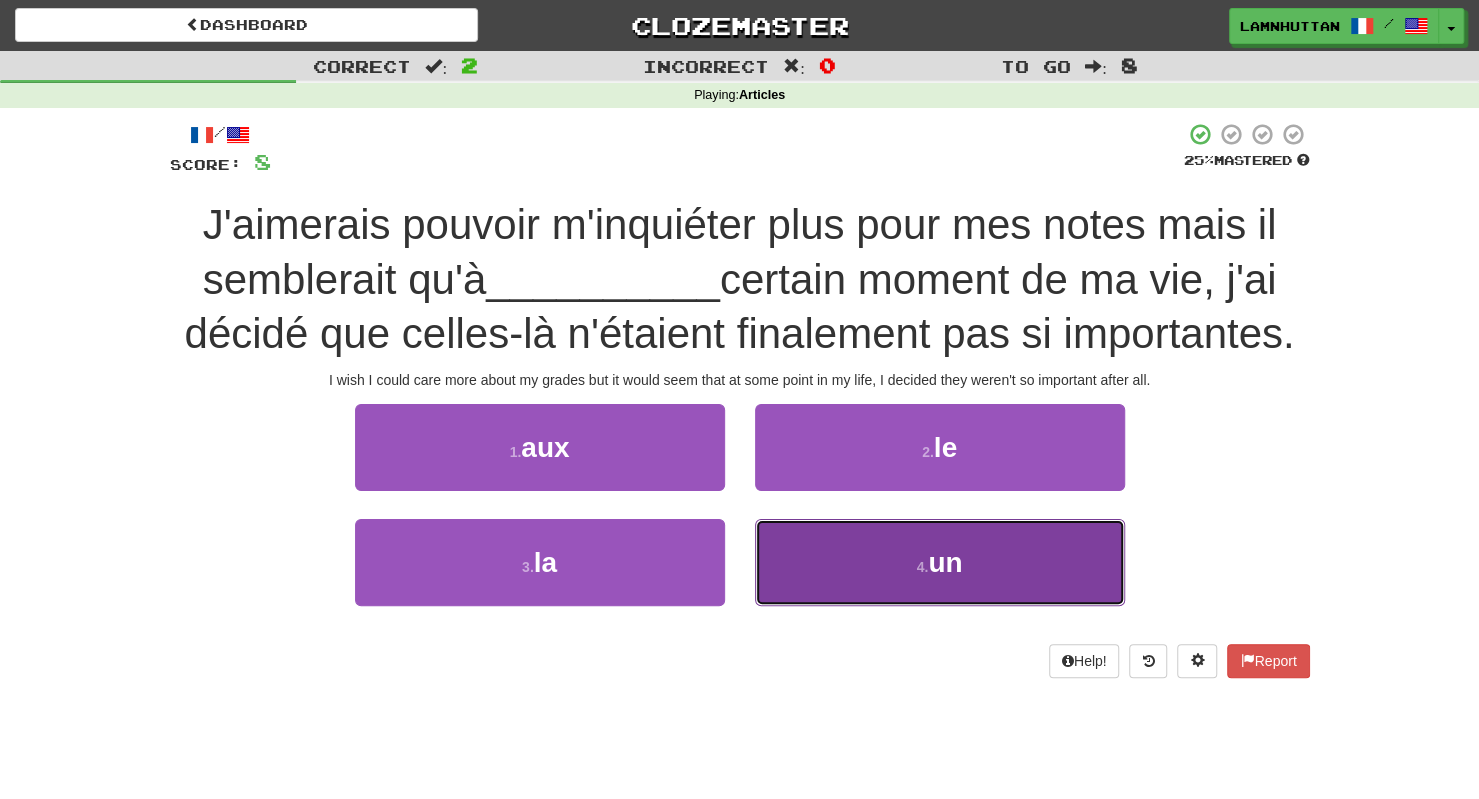 click on "4 .  un" at bounding box center (940, 562) 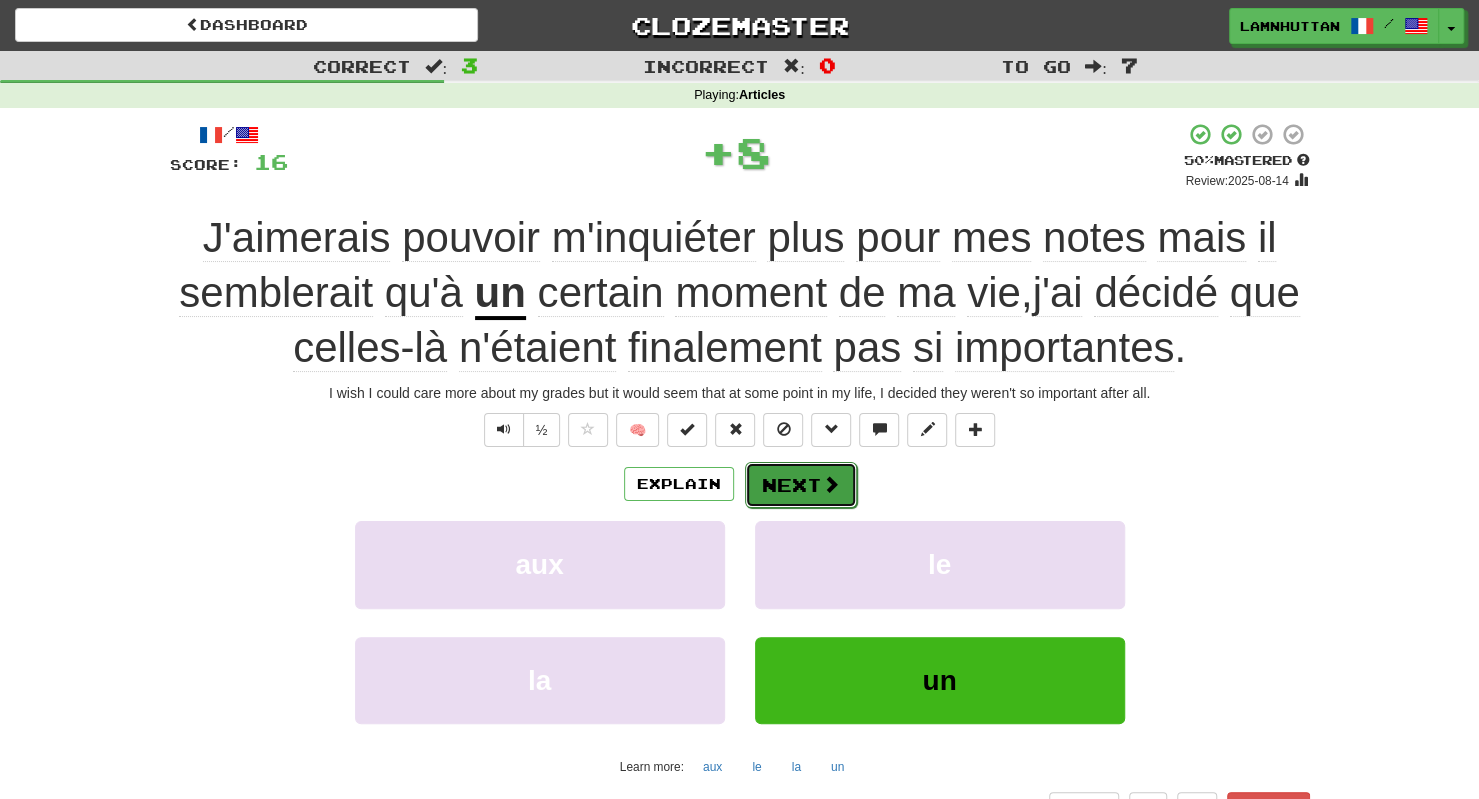 click on "Next" at bounding box center [801, 485] 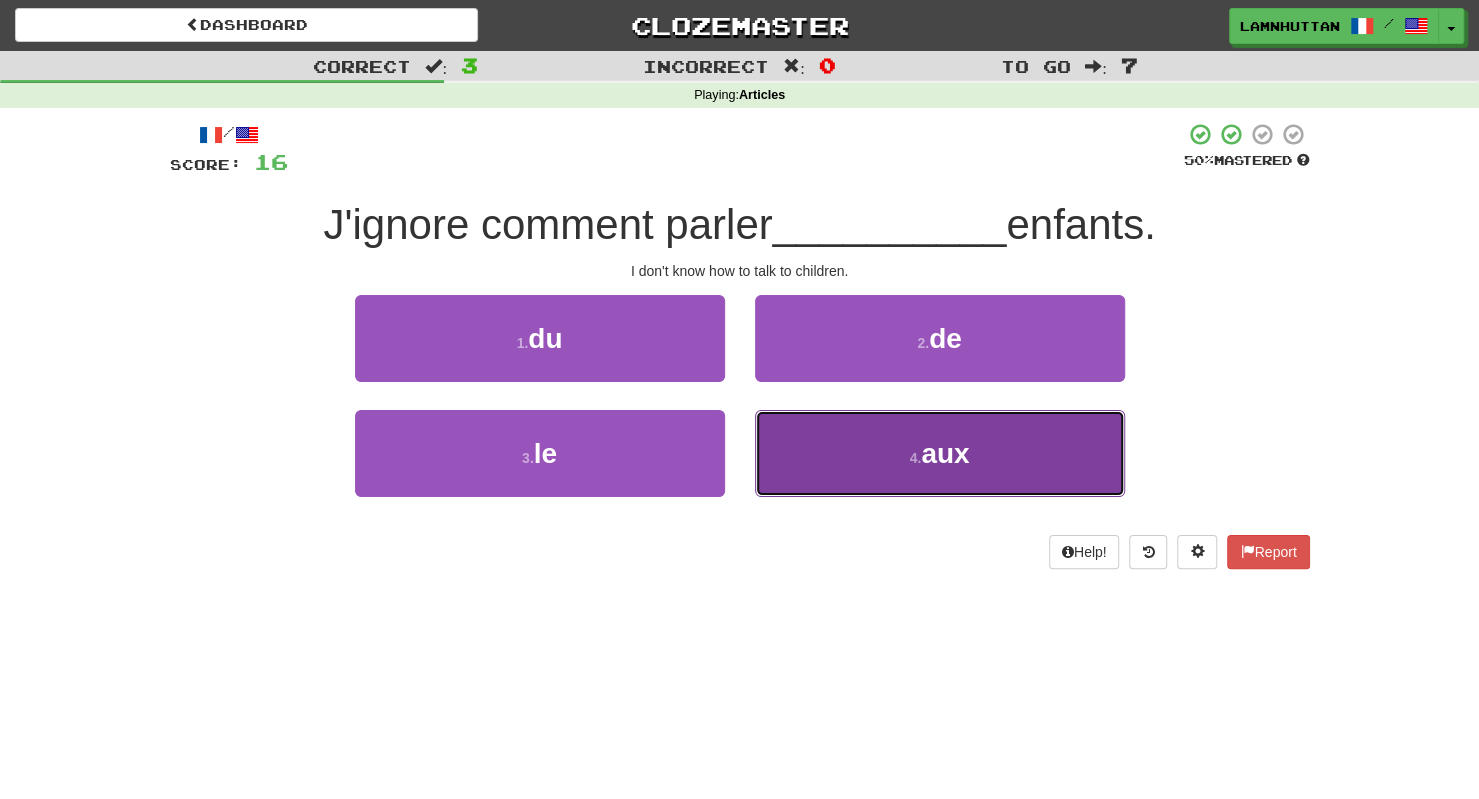 click on "4 .  aux" at bounding box center [940, 453] 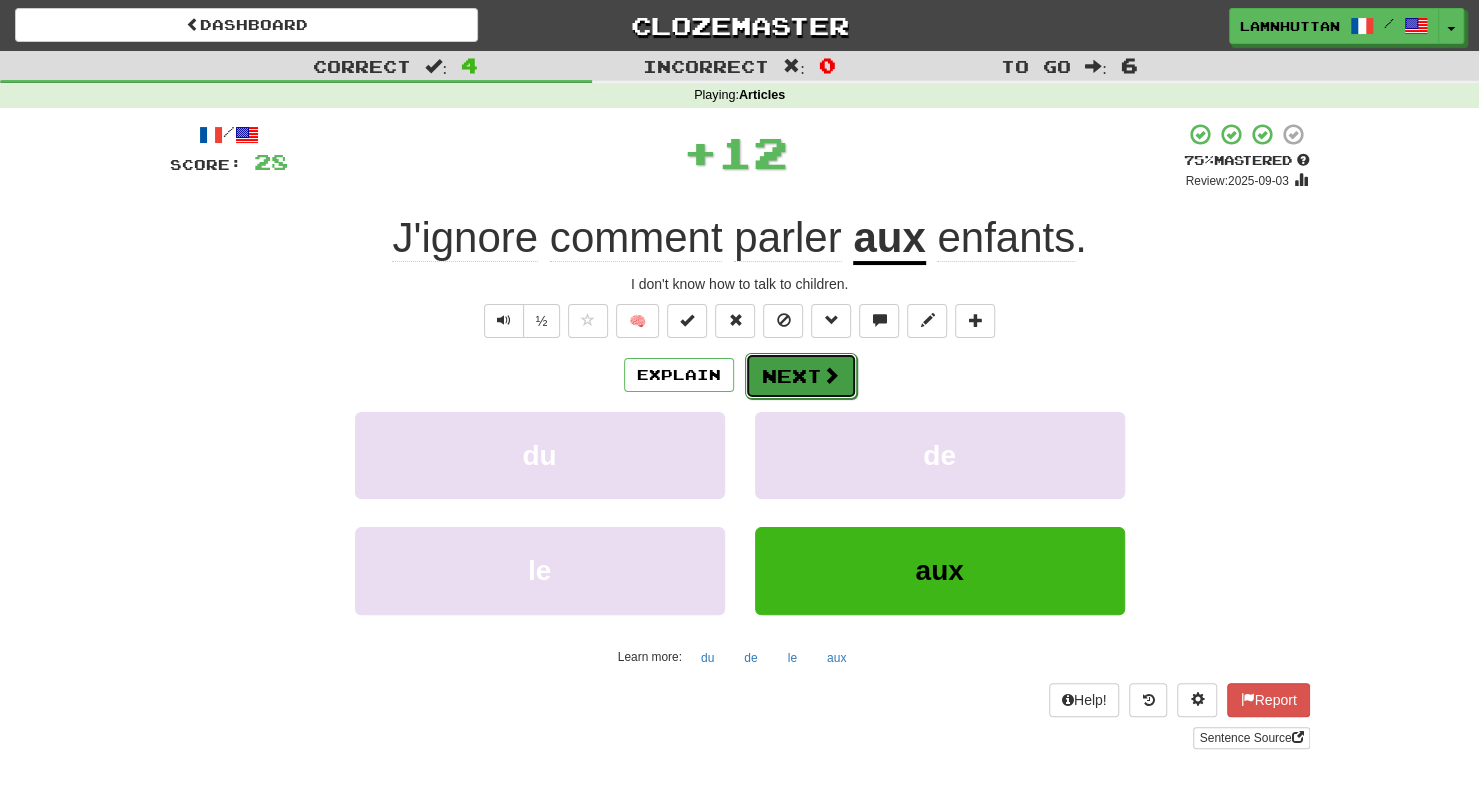 click at bounding box center (831, 375) 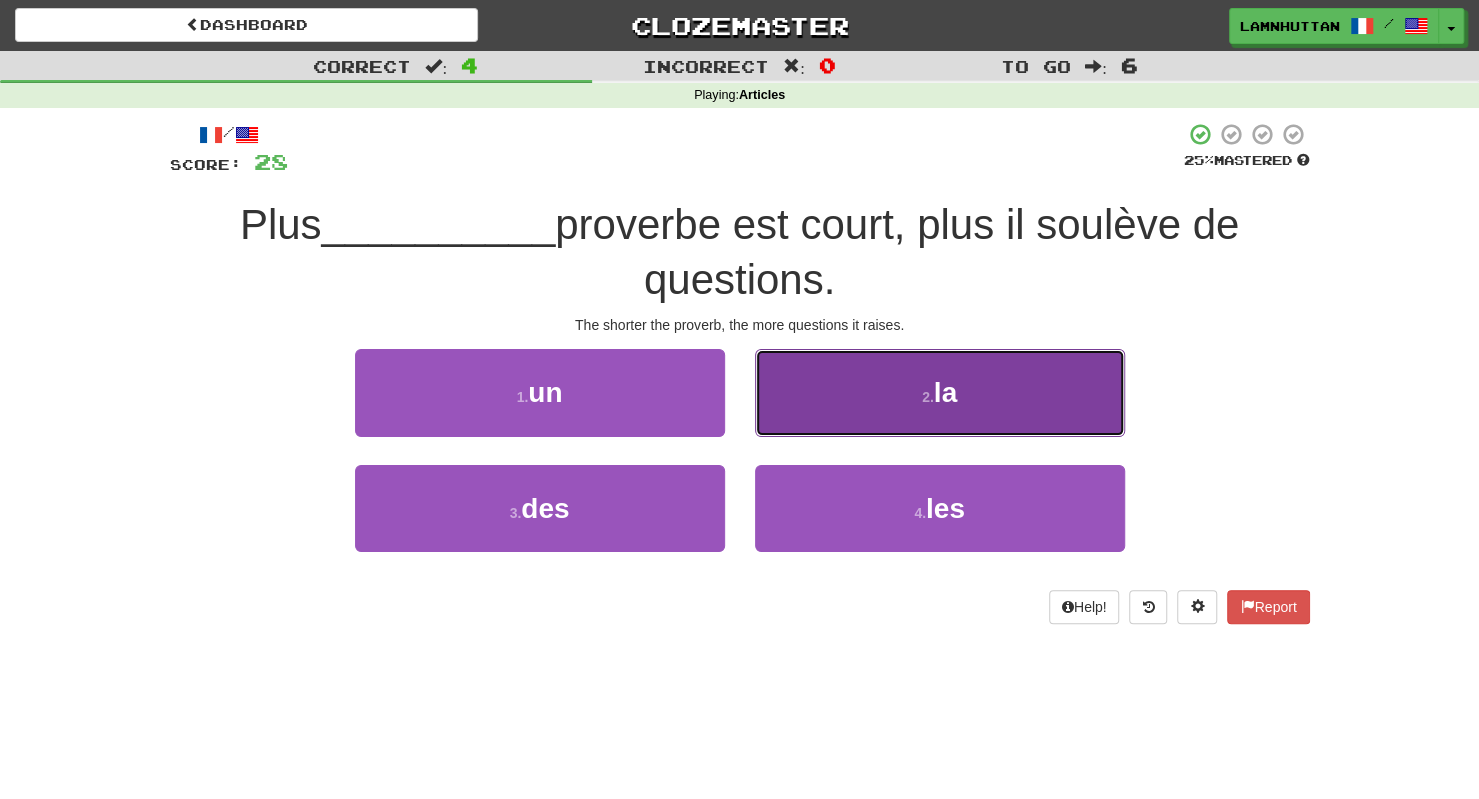 click on "2 .  la" at bounding box center [940, 392] 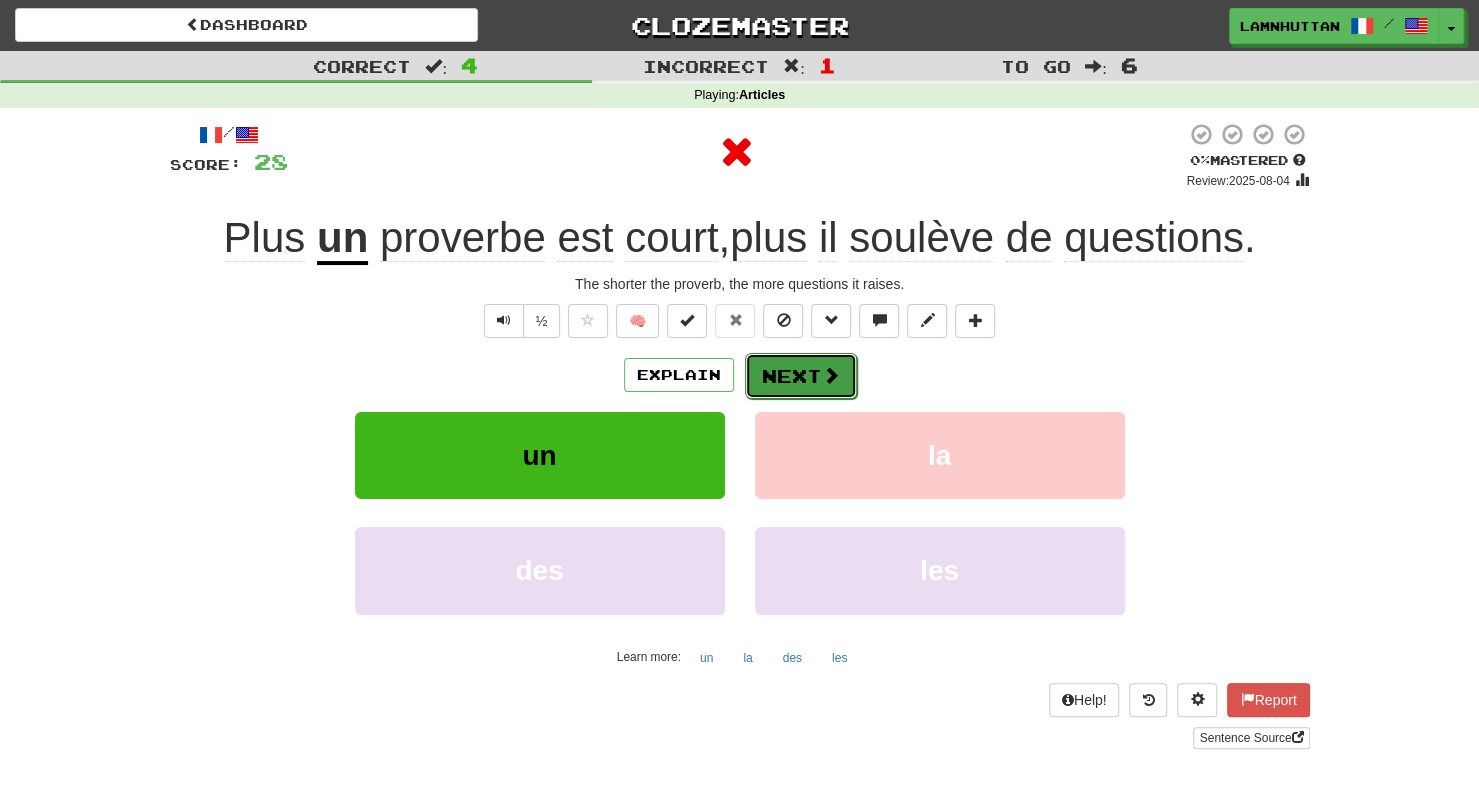 click on "Next" at bounding box center [801, 376] 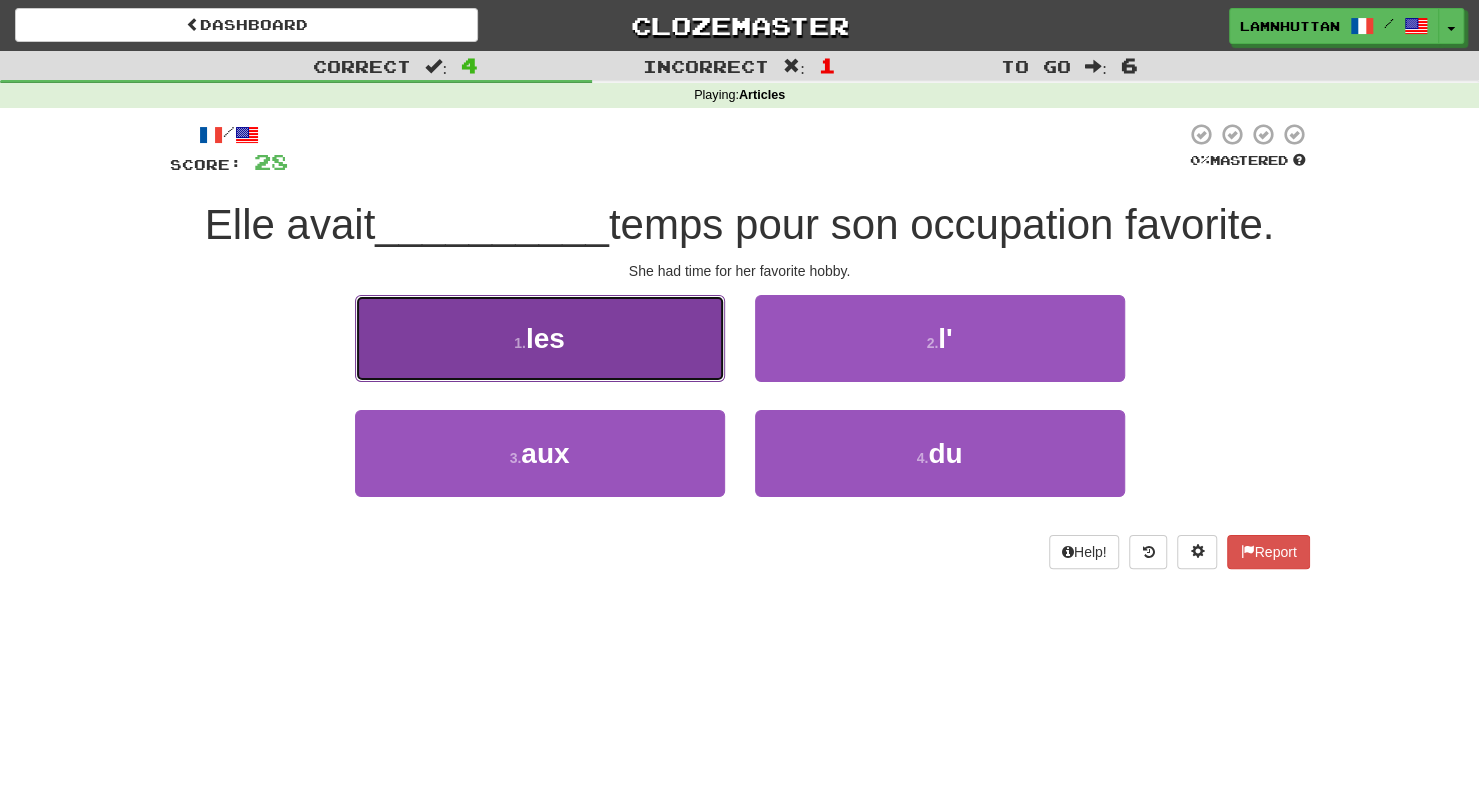 click on "1 .  les" at bounding box center (540, 338) 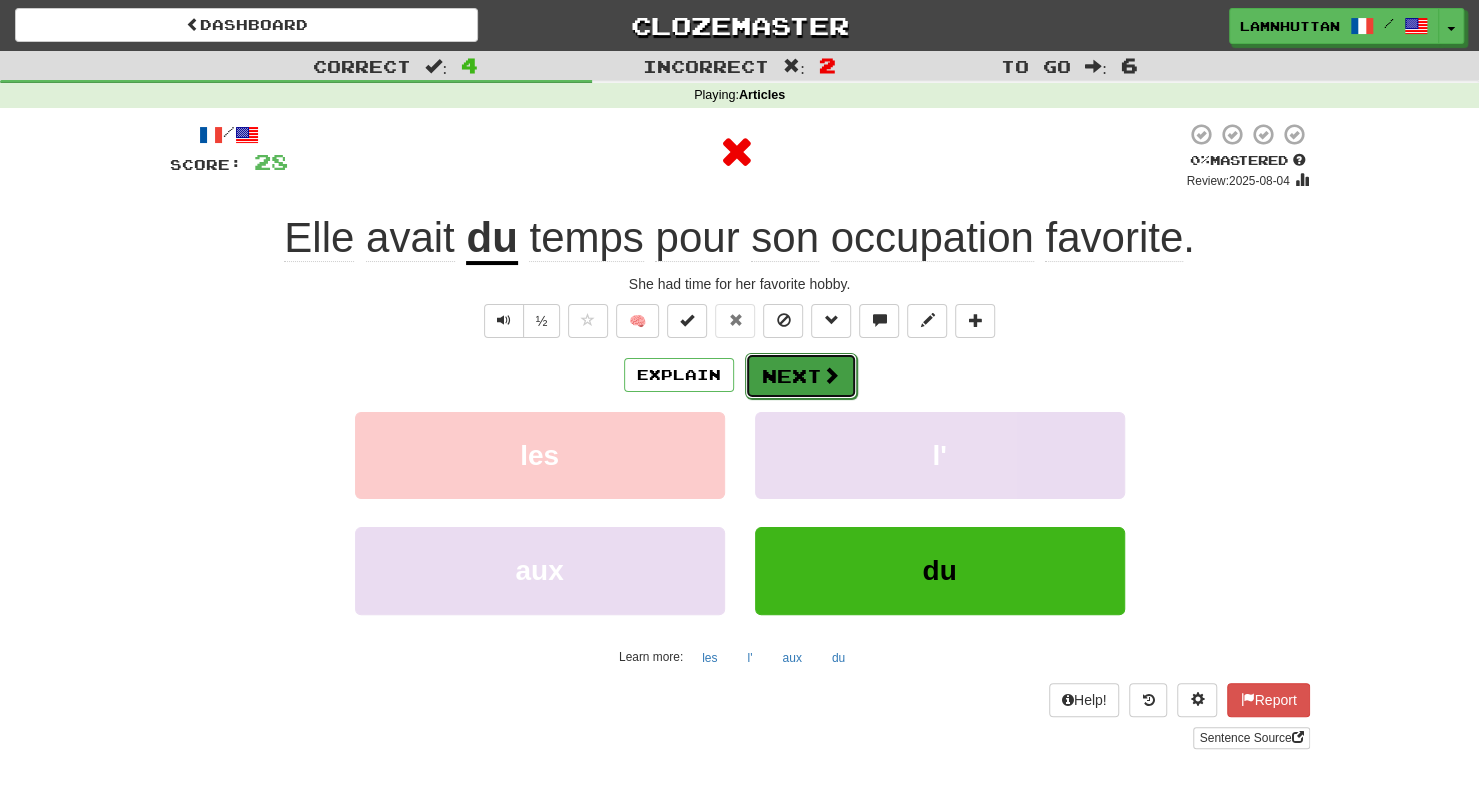 click on "Next" at bounding box center [801, 376] 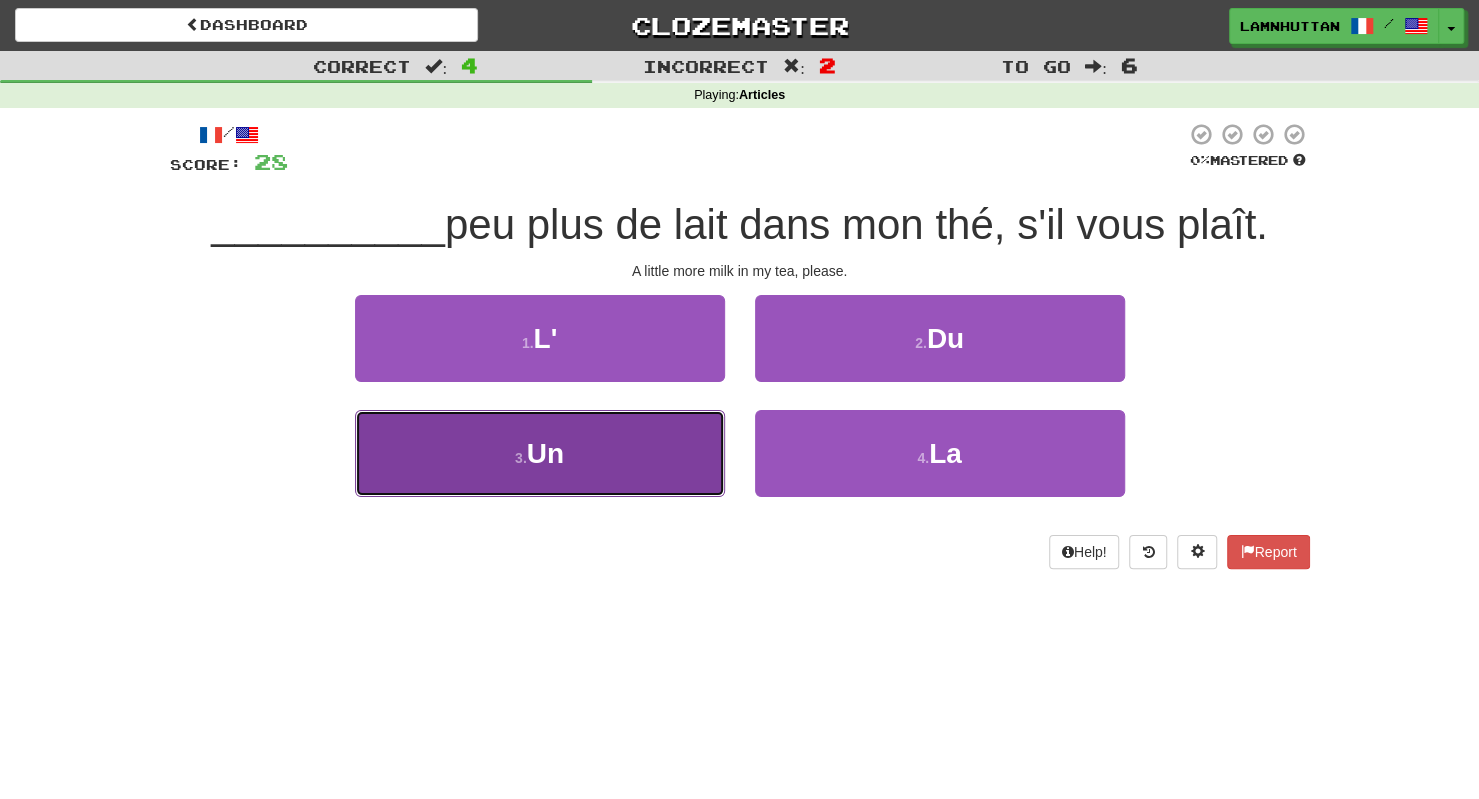 click on "3 .  Un" at bounding box center [540, 453] 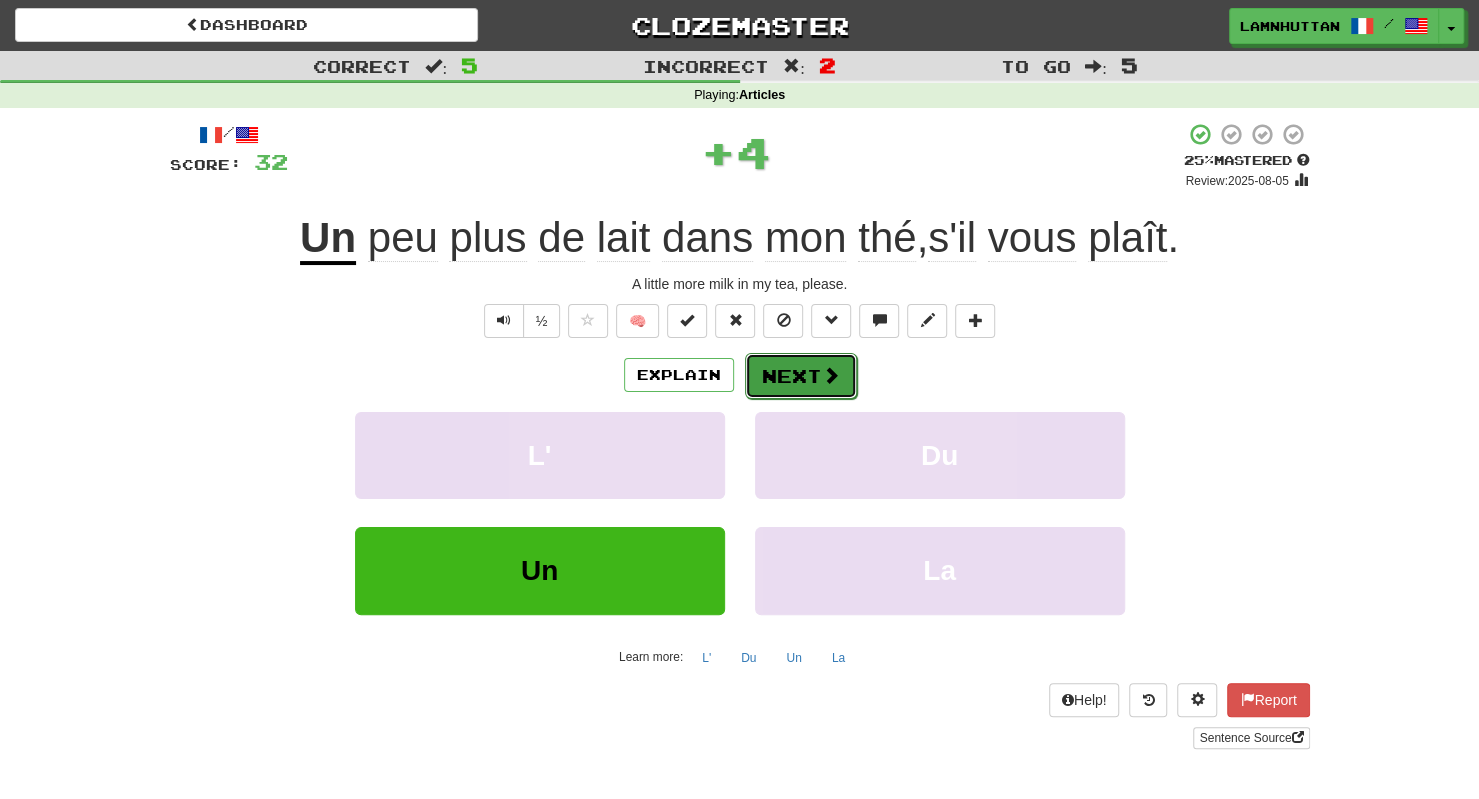 click on "Next" at bounding box center (801, 376) 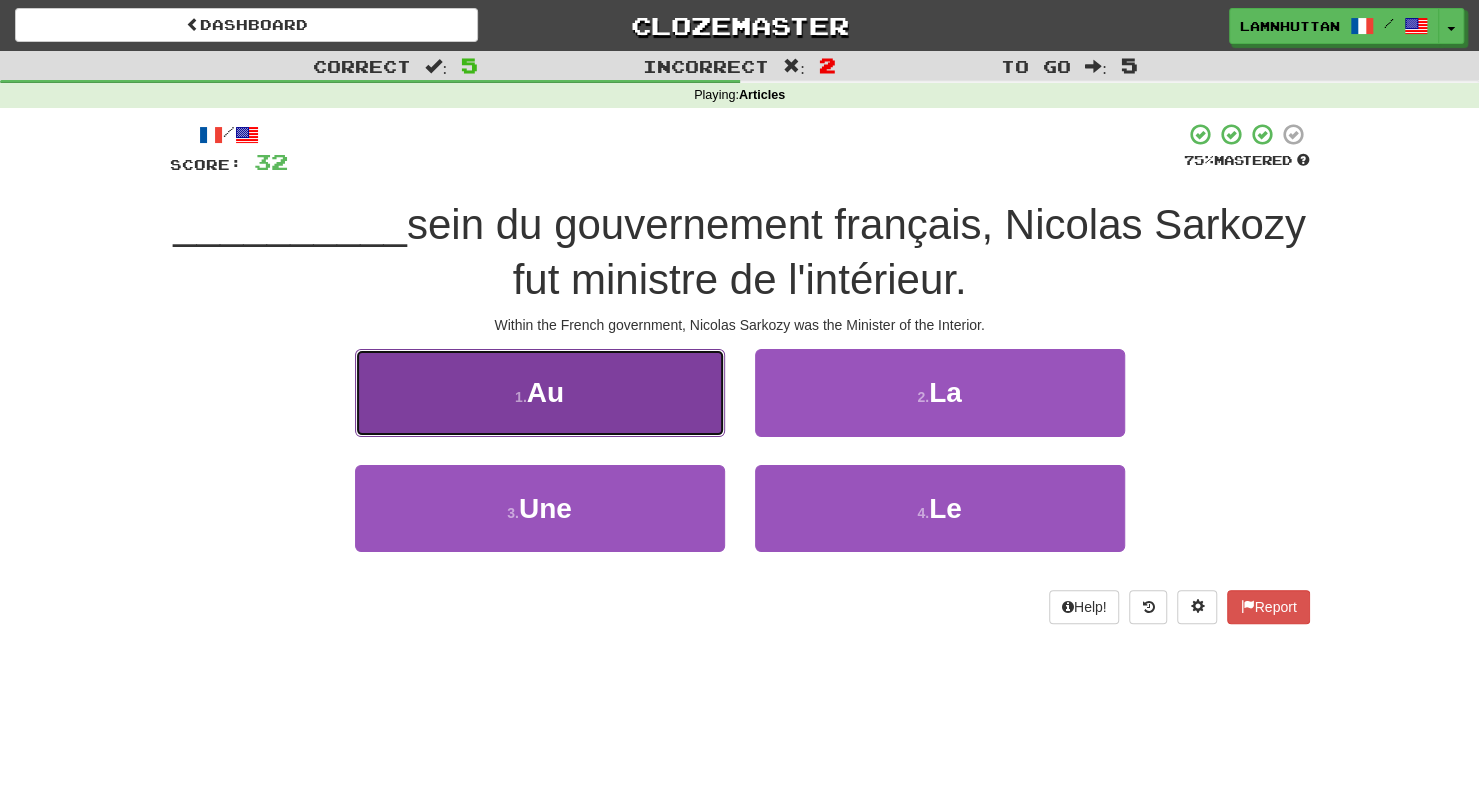 click on "1 .  Au" at bounding box center [540, 392] 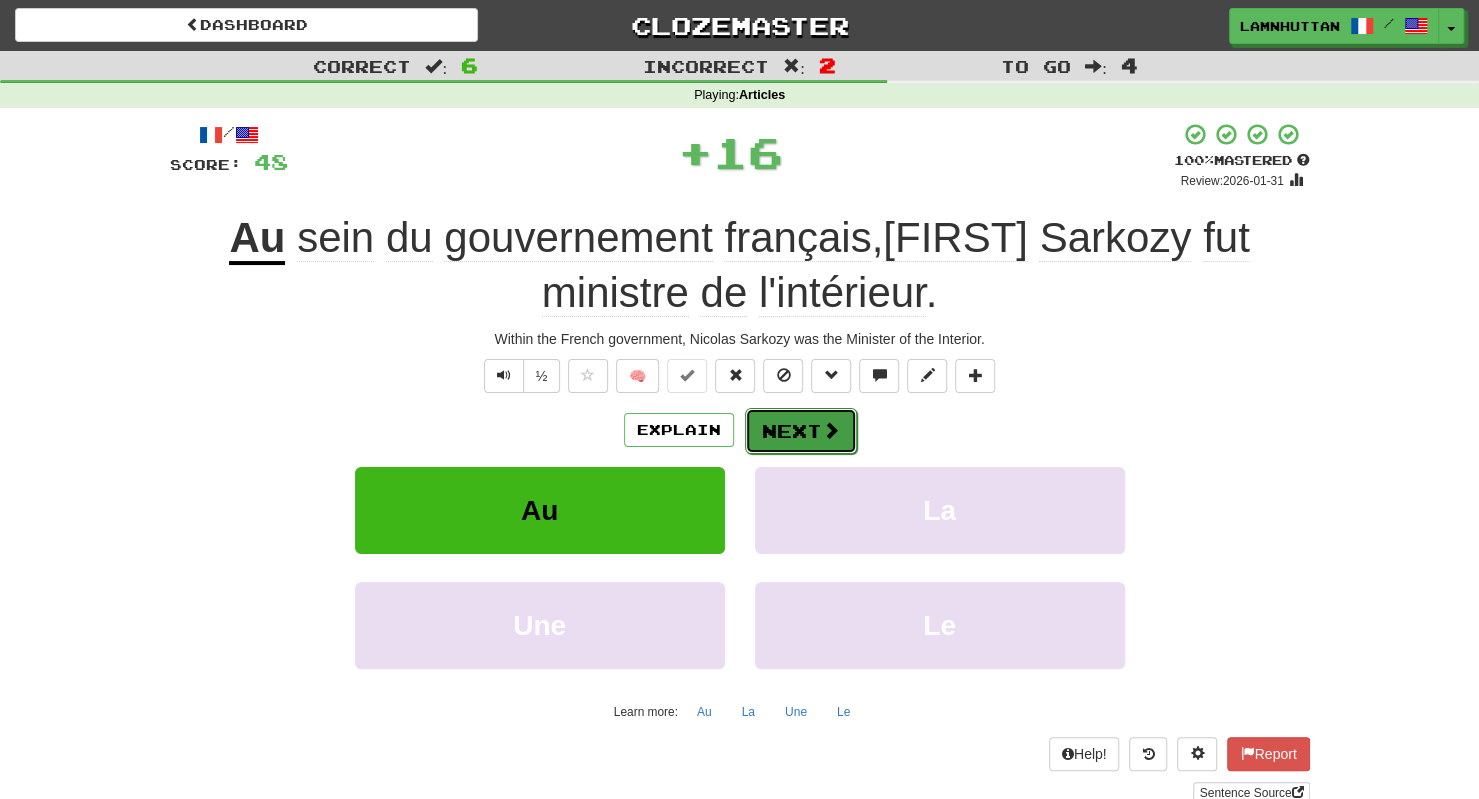 click on "Next" at bounding box center [801, 431] 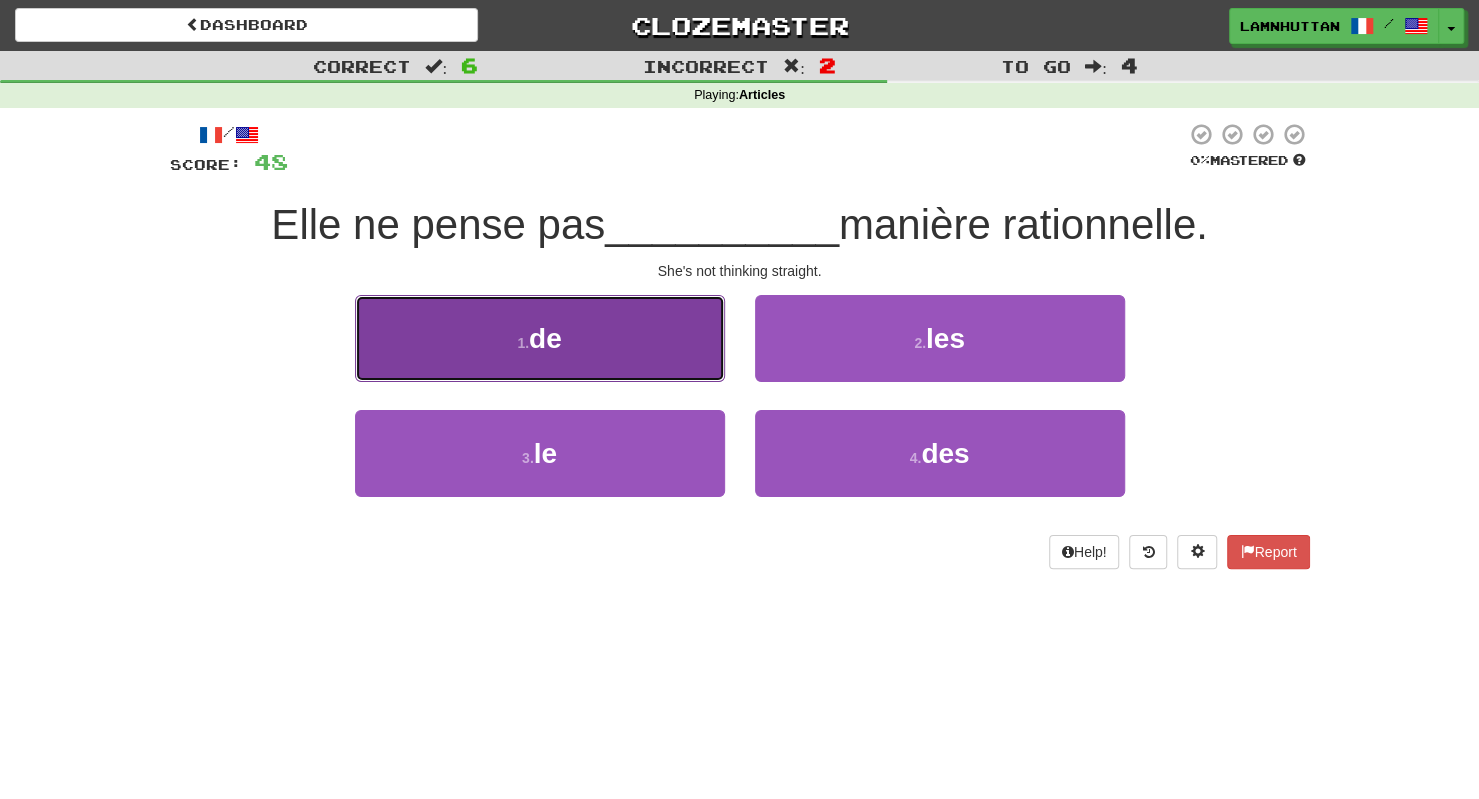 click on "1 .  de" at bounding box center (540, 338) 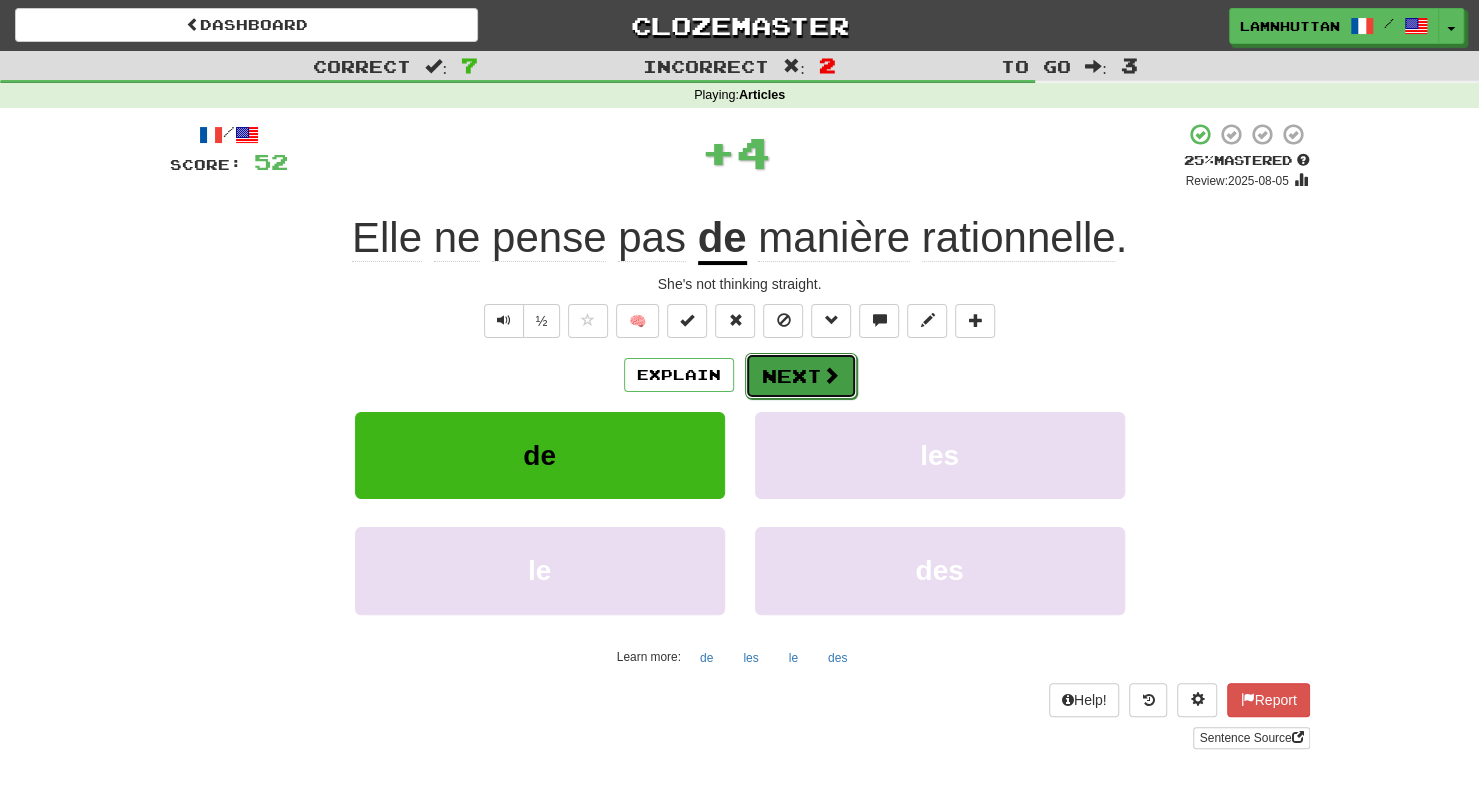 click on "Next" at bounding box center (801, 376) 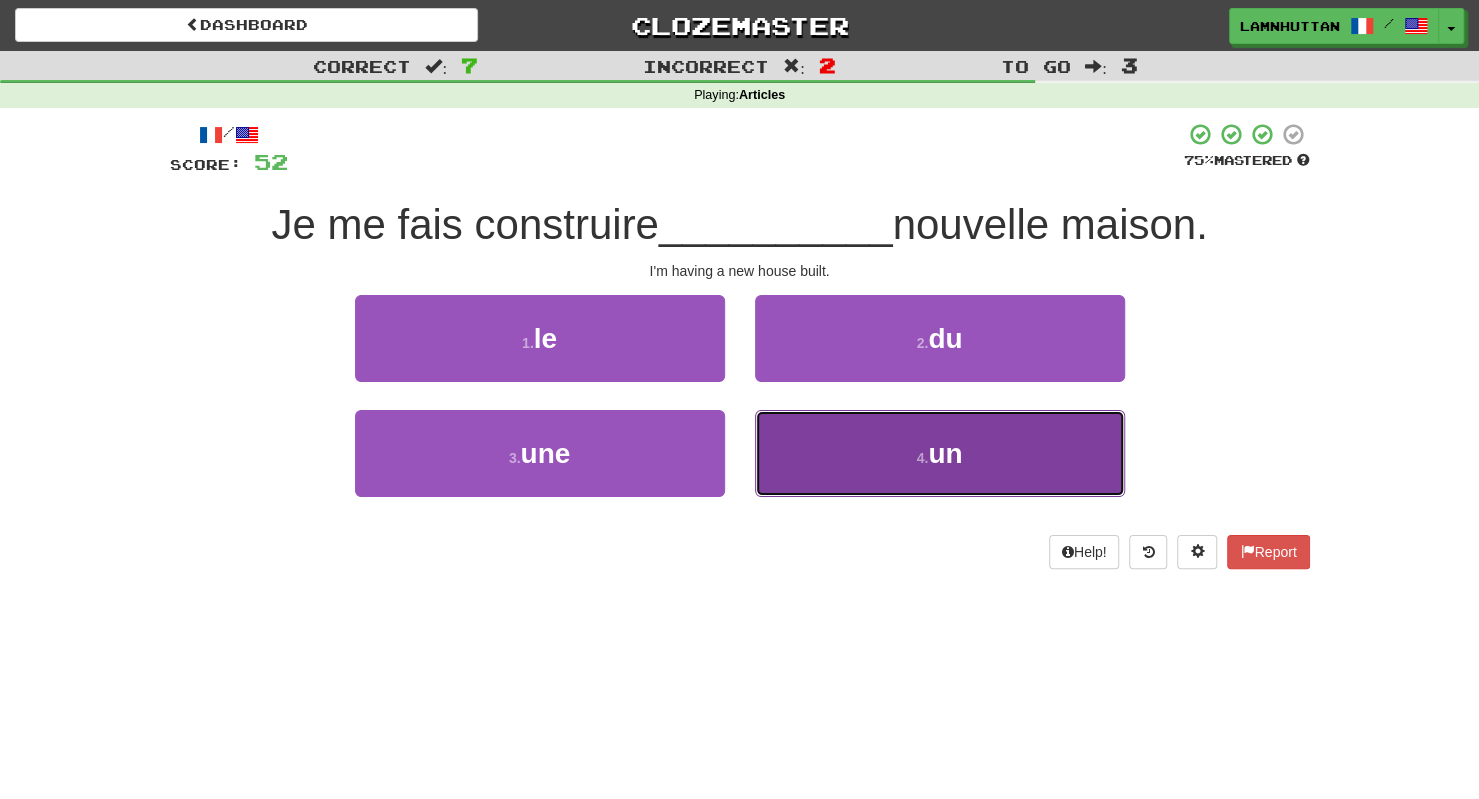click on "4 .  un" at bounding box center (940, 453) 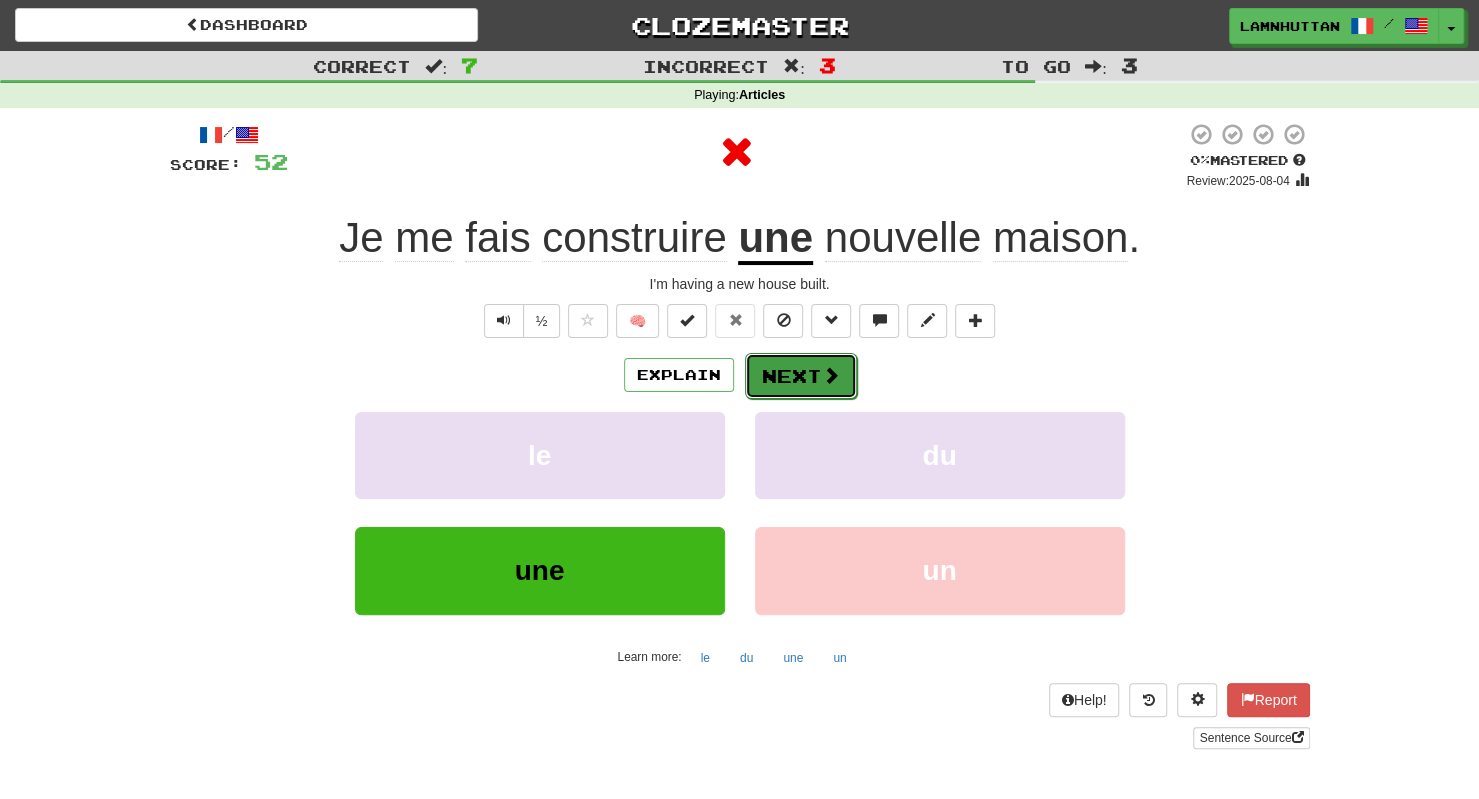 click on "Next" at bounding box center (801, 376) 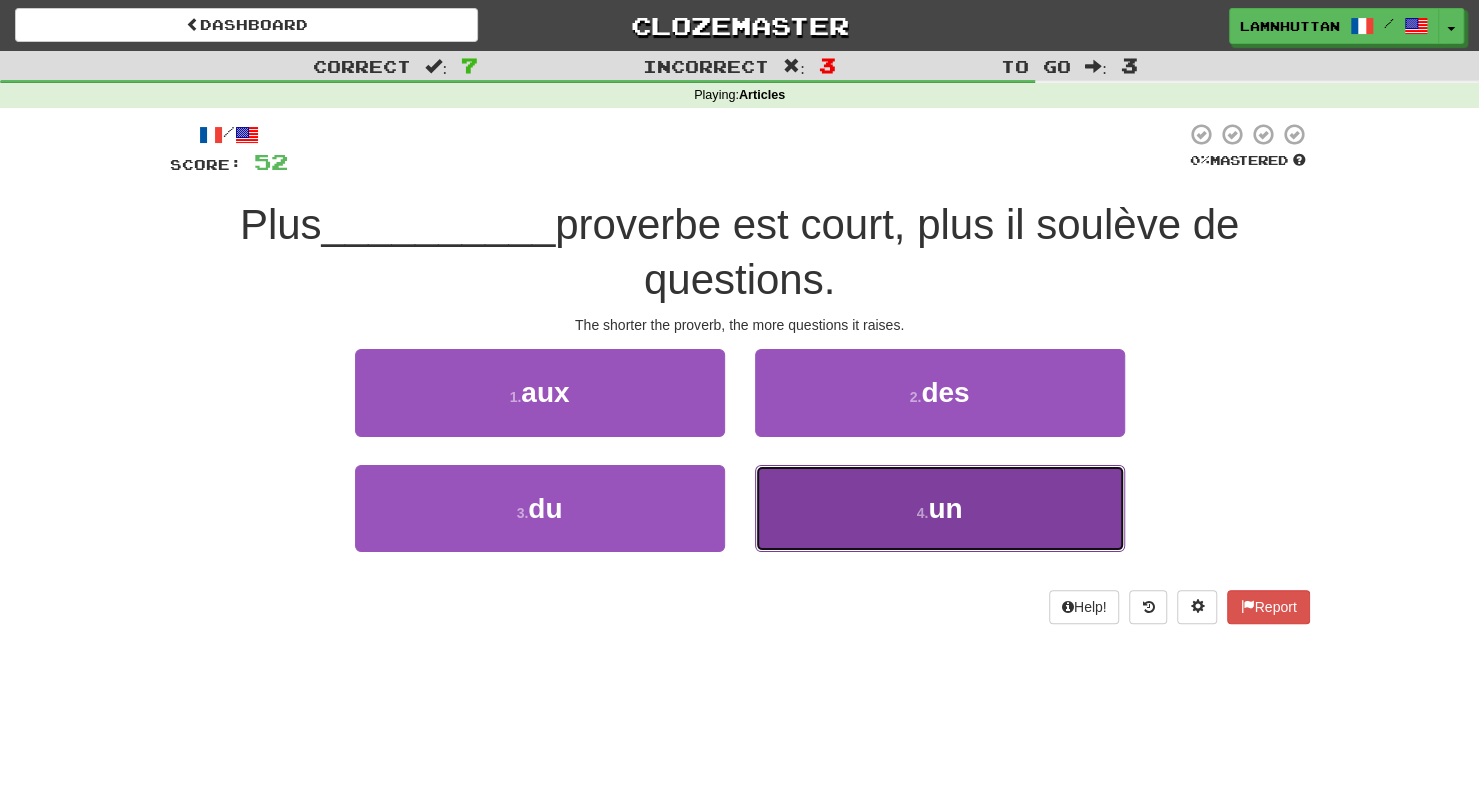 click on "4 .  un" at bounding box center [940, 508] 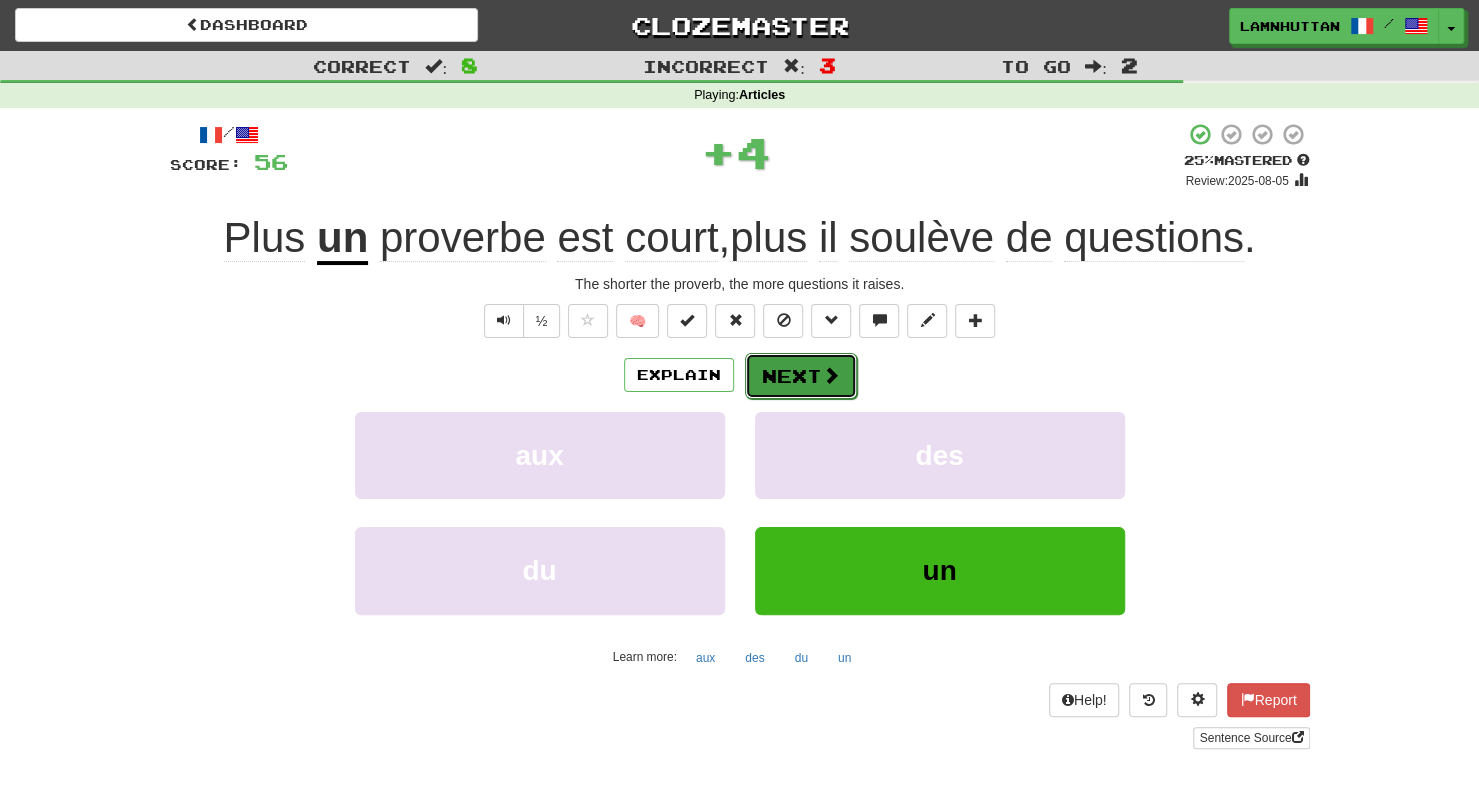 click on "Next" at bounding box center (801, 376) 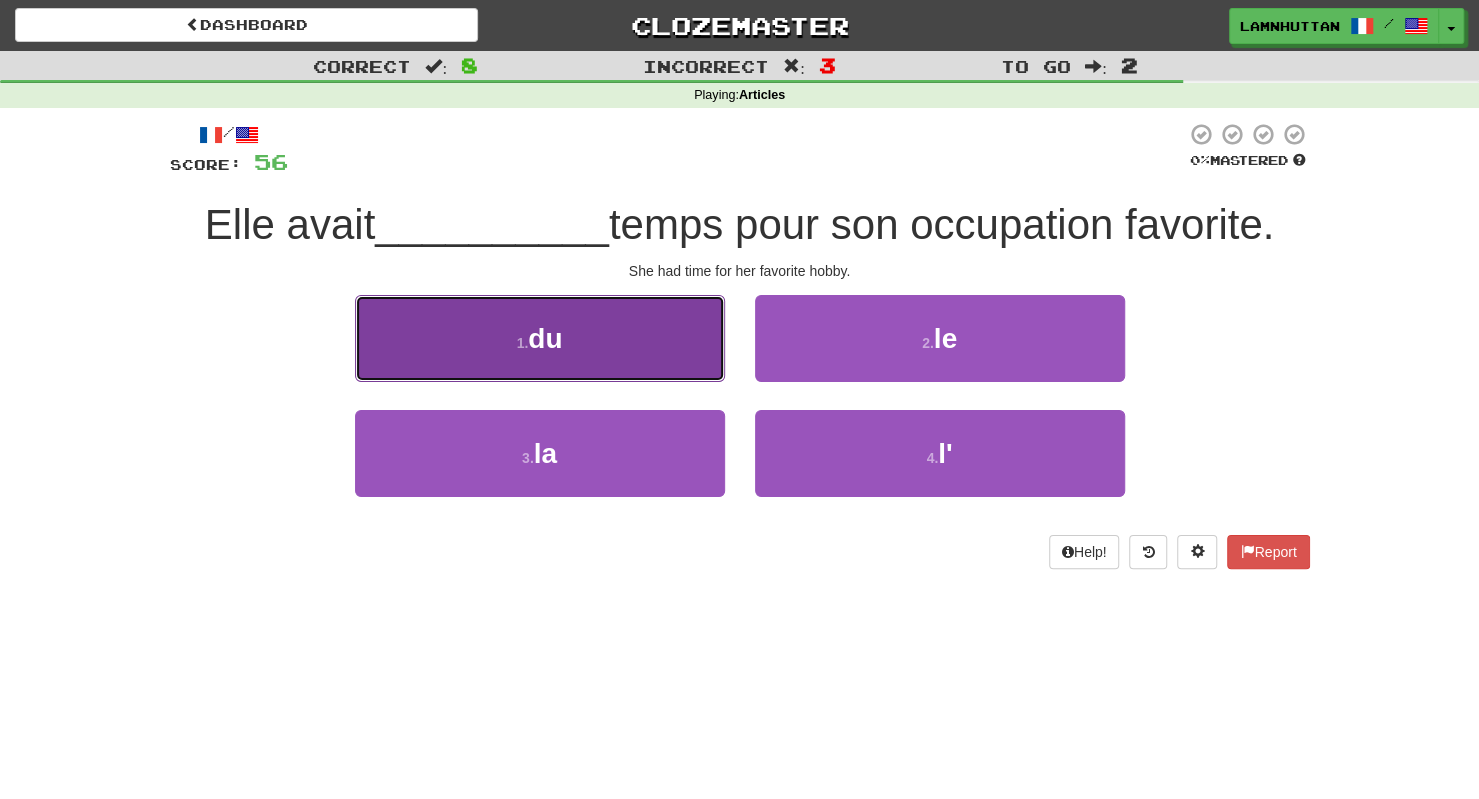 click on "1 .  du" at bounding box center (540, 338) 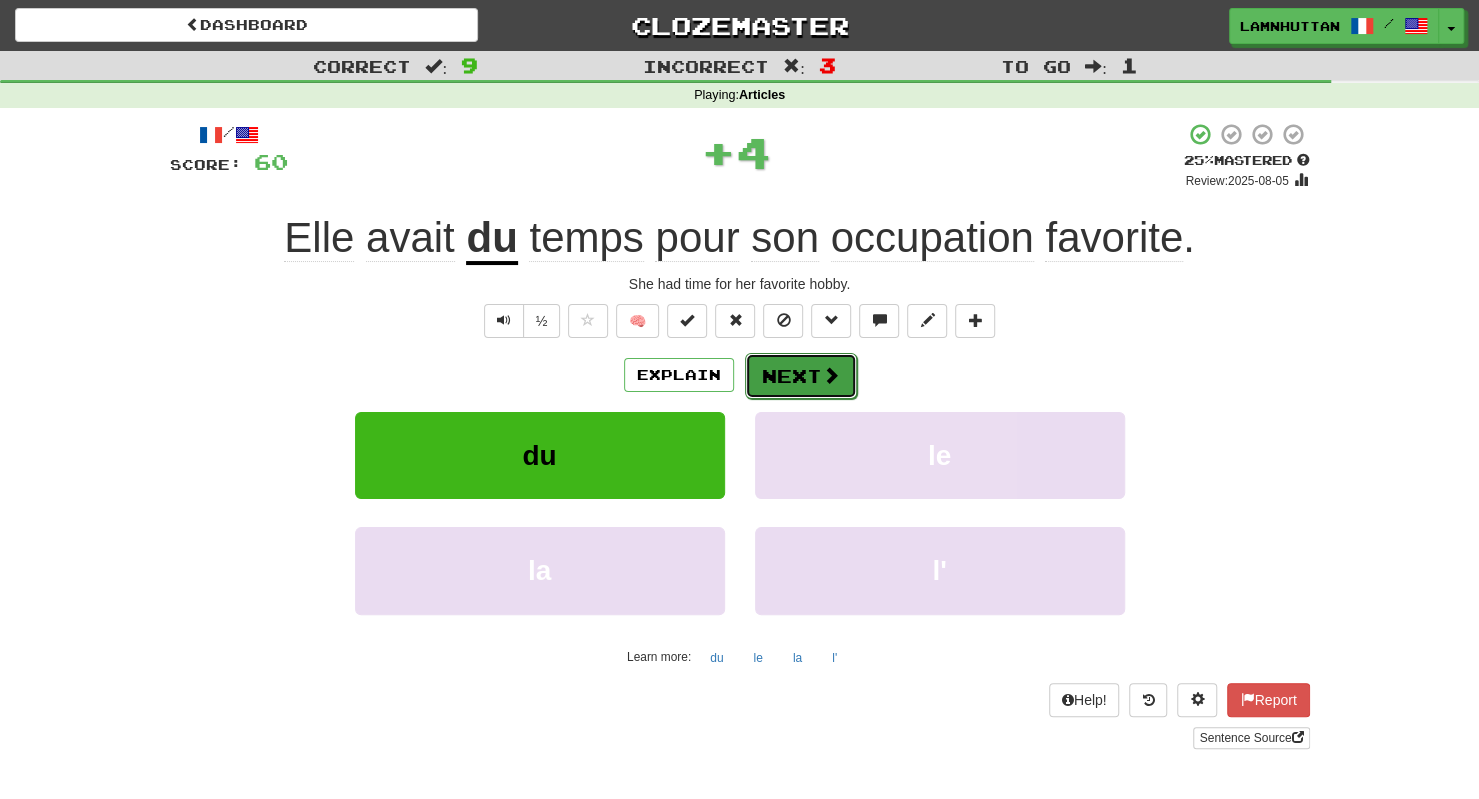 click on "Next" at bounding box center [801, 376] 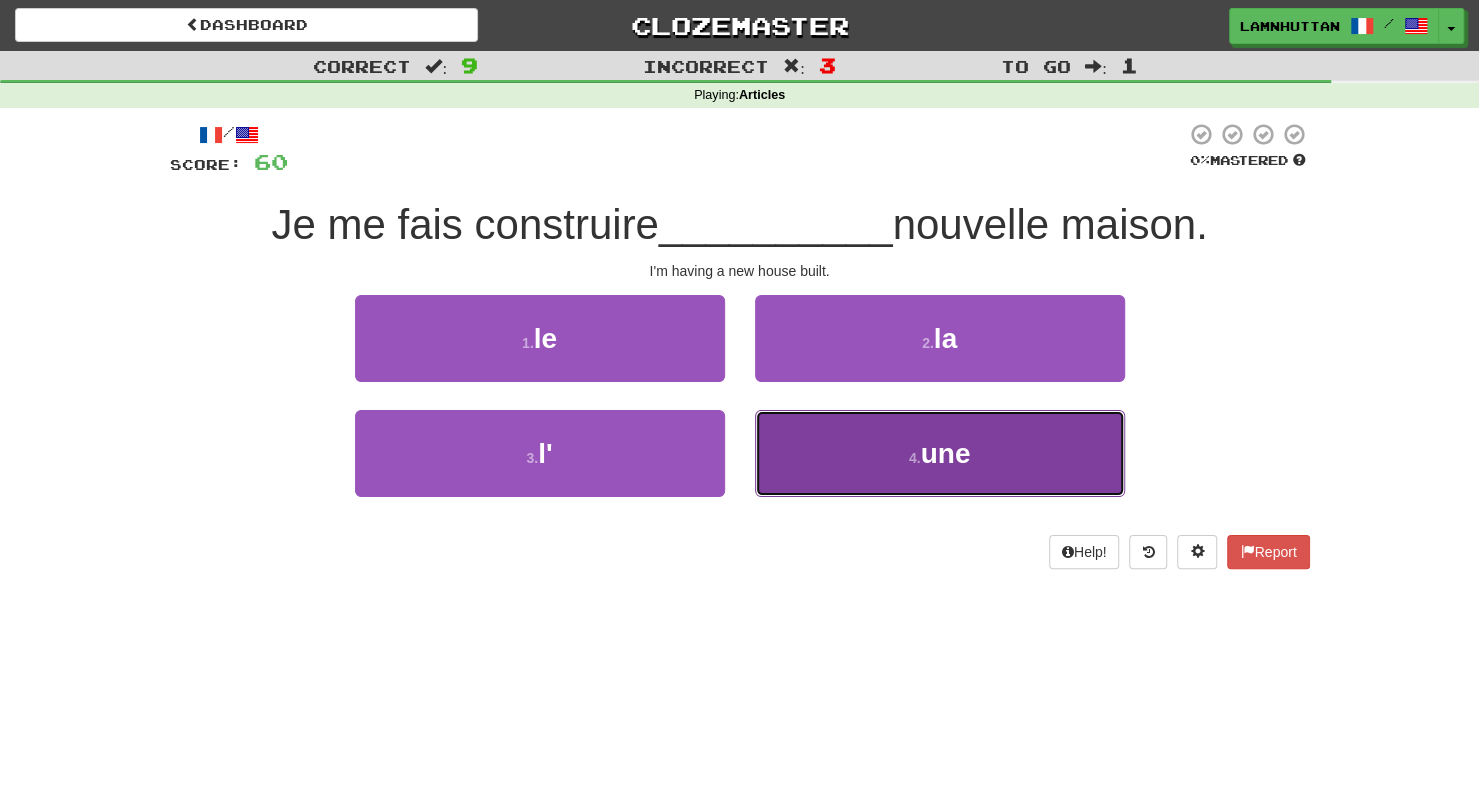 click on "4 .  une" at bounding box center (940, 453) 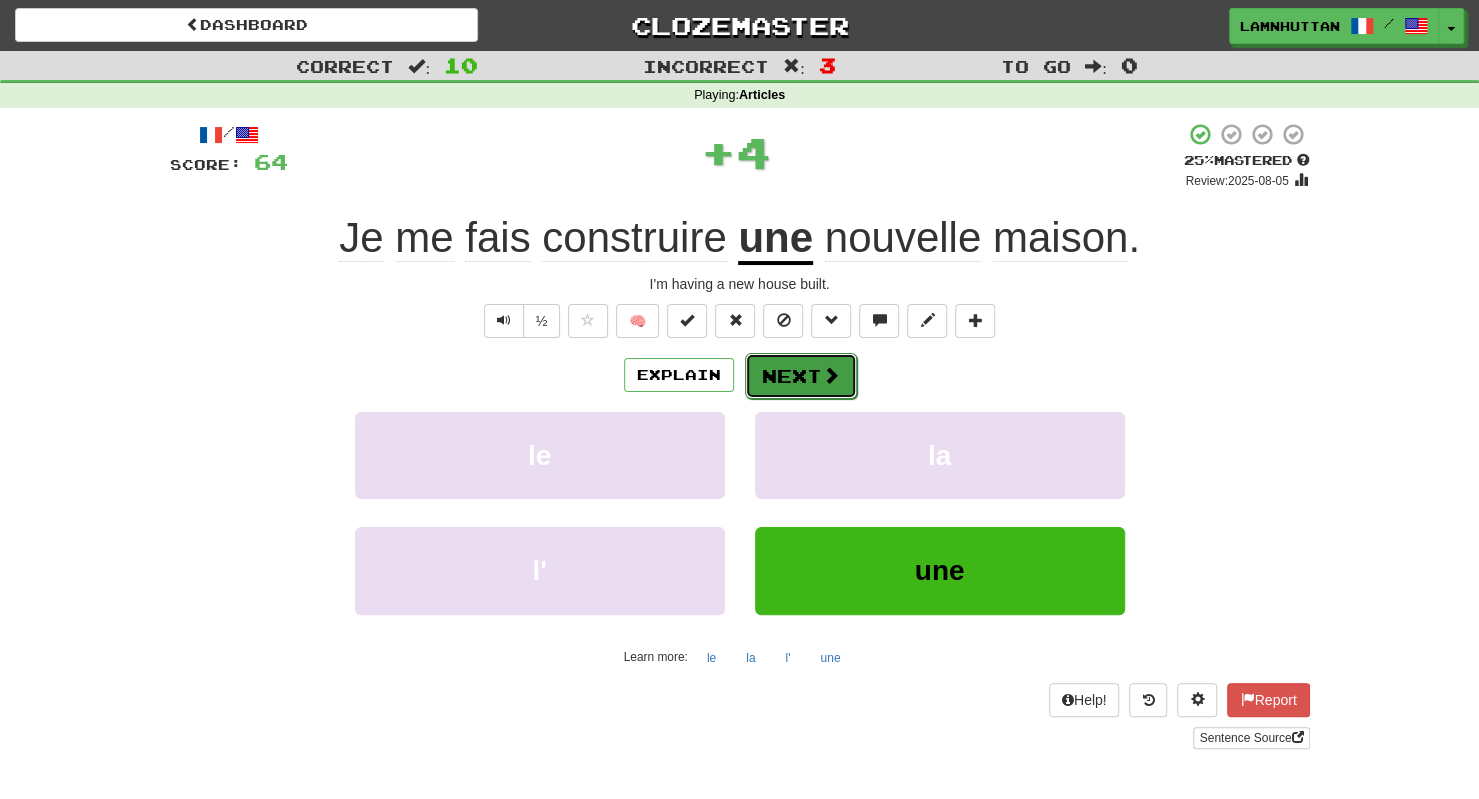 click at bounding box center (831, 375) 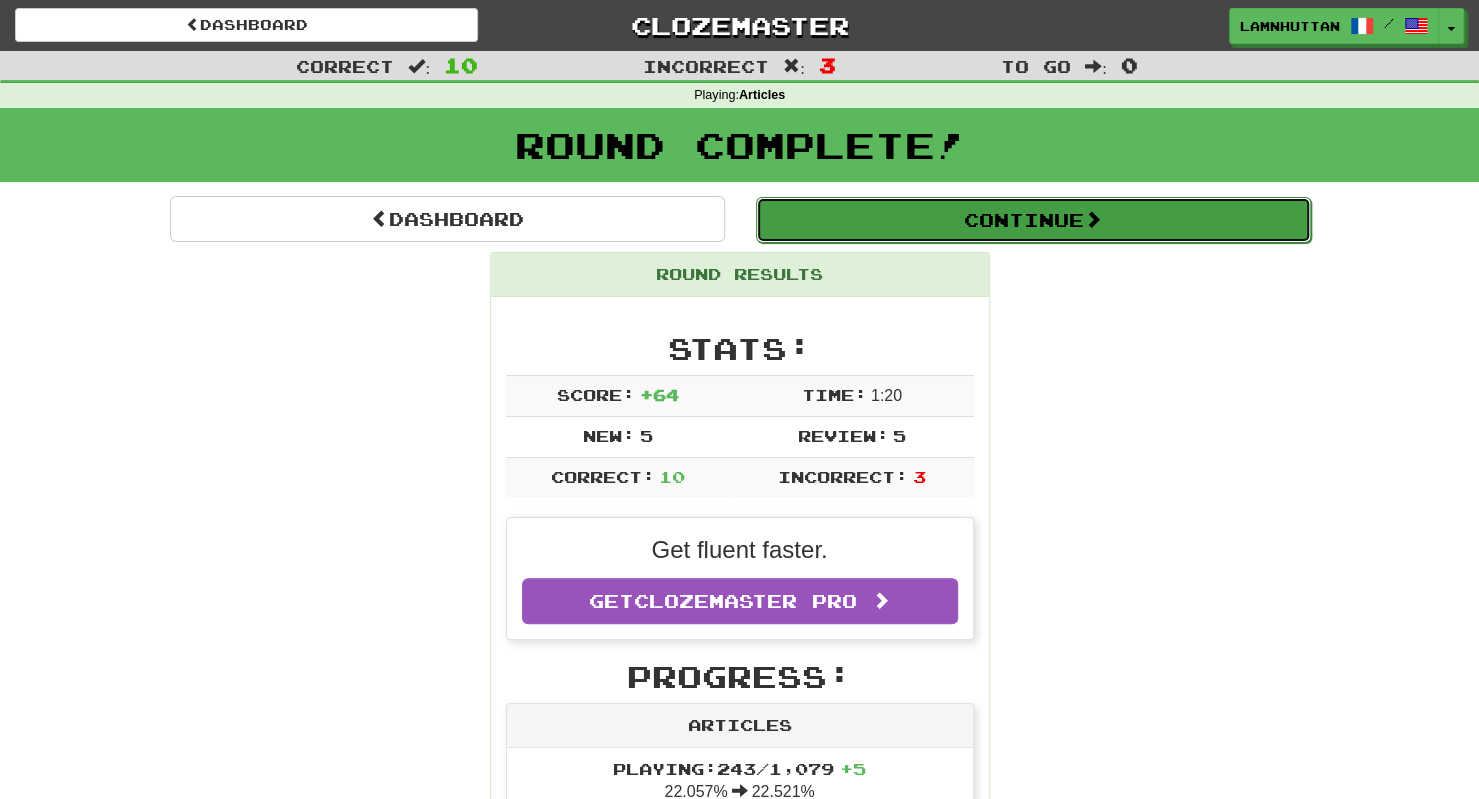 click on "Continue" at bounding box center (1033, 220) 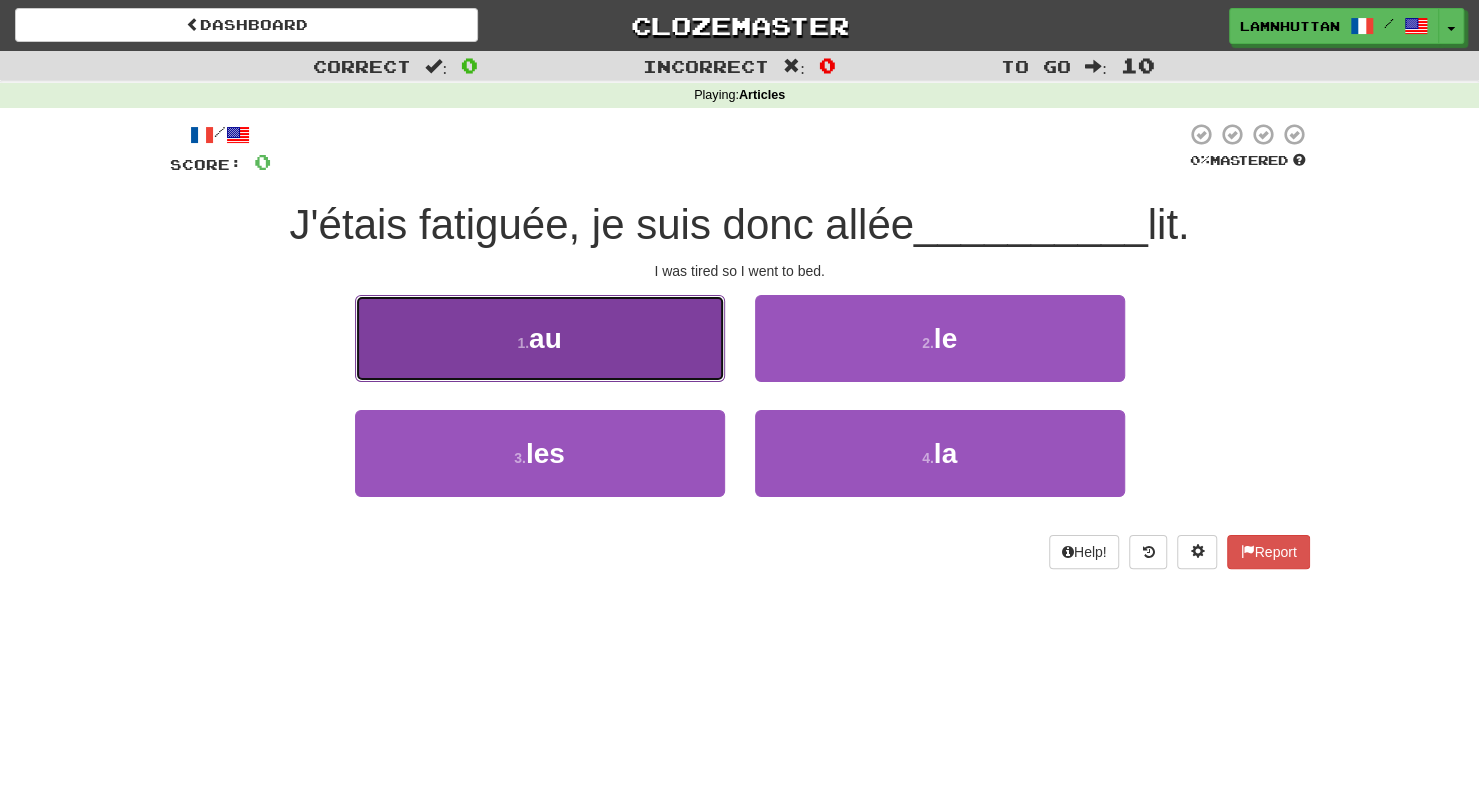 click on "1 .  au" at bounding box center (540, 338) 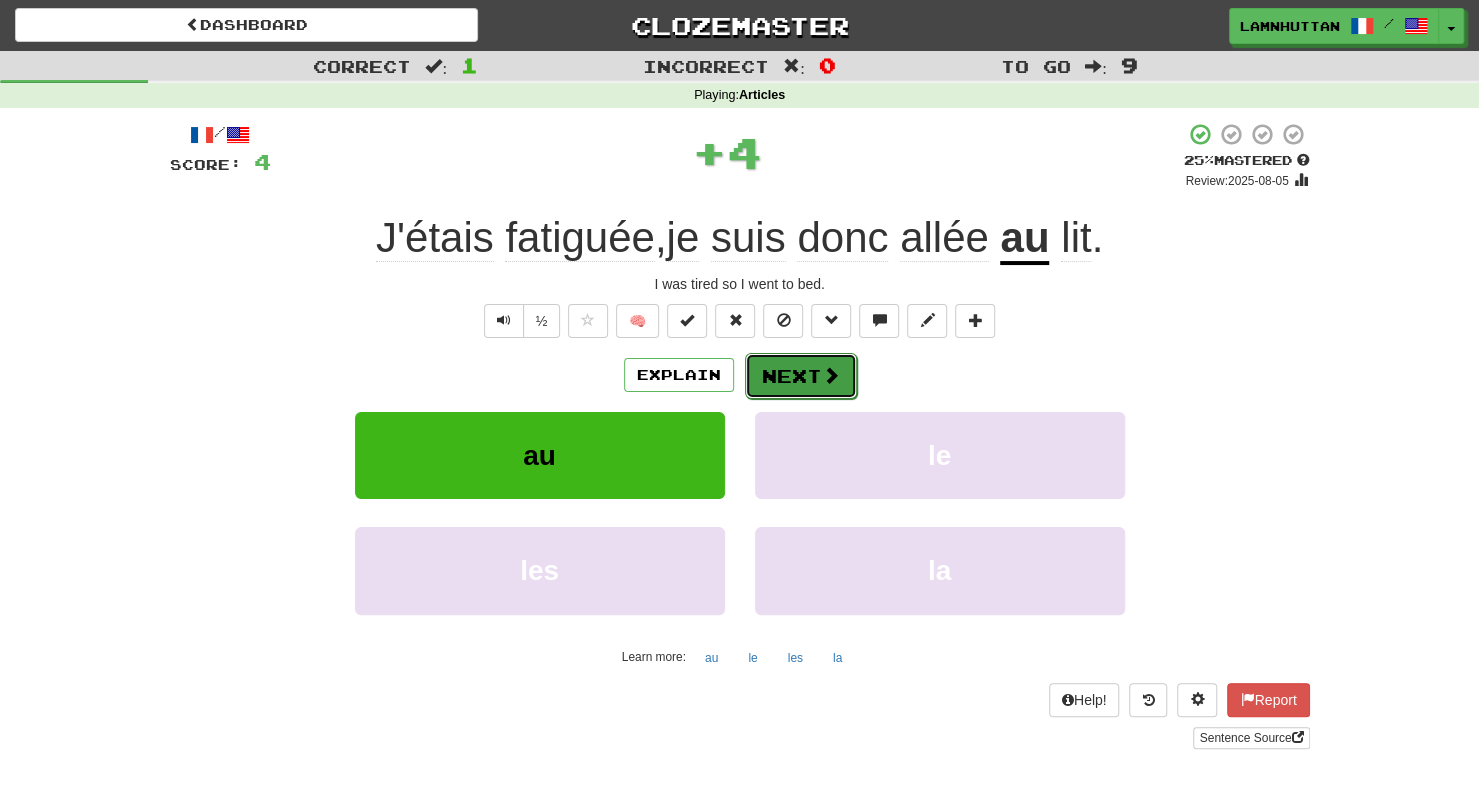 click on "Next" at bounding box center [801, 376] 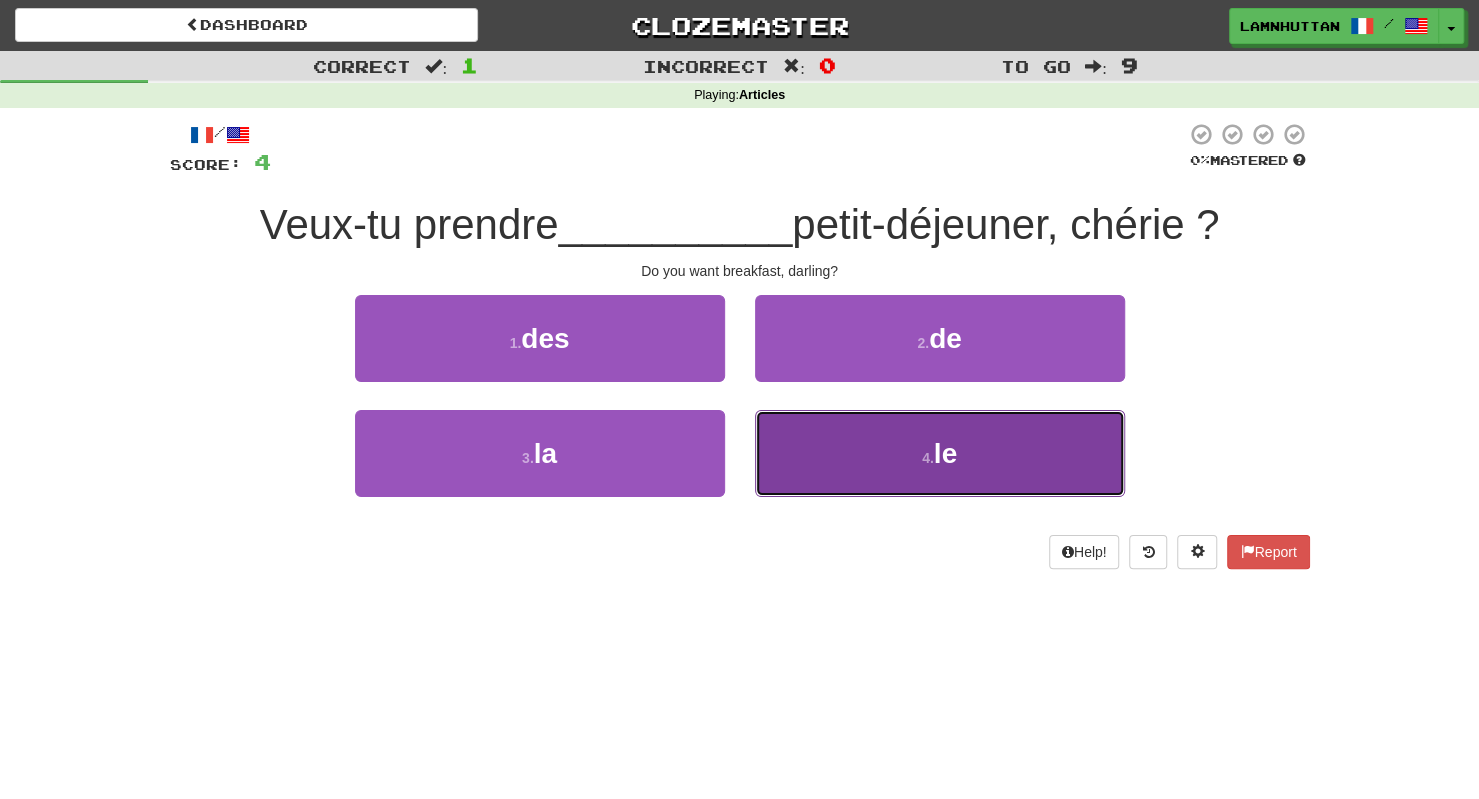 click on "4 .  le" at bounding box center (940, 453) 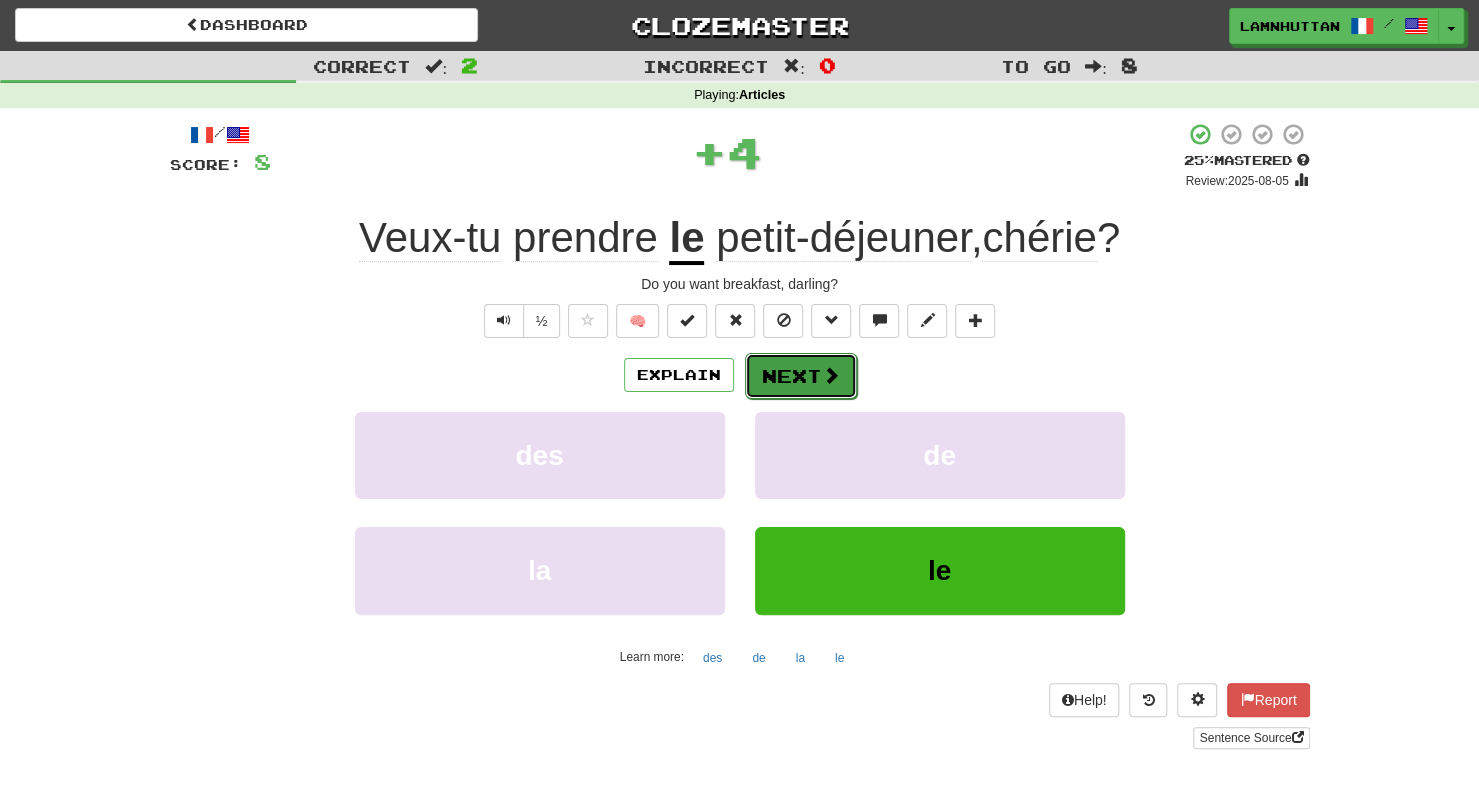 click on "Next" at bounding box center [801, 376] 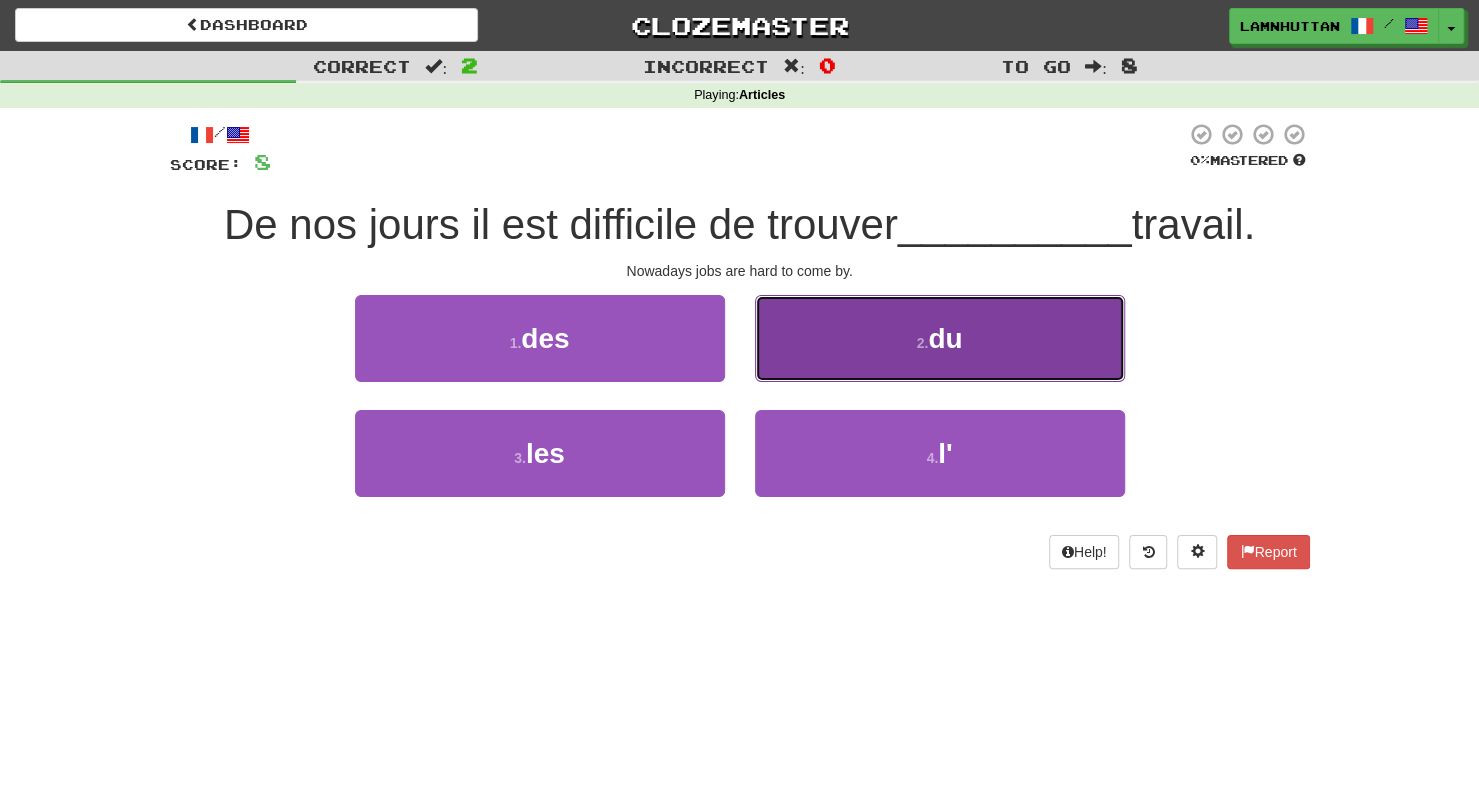 click on "2 .  du" at bounding box center [940, 338] 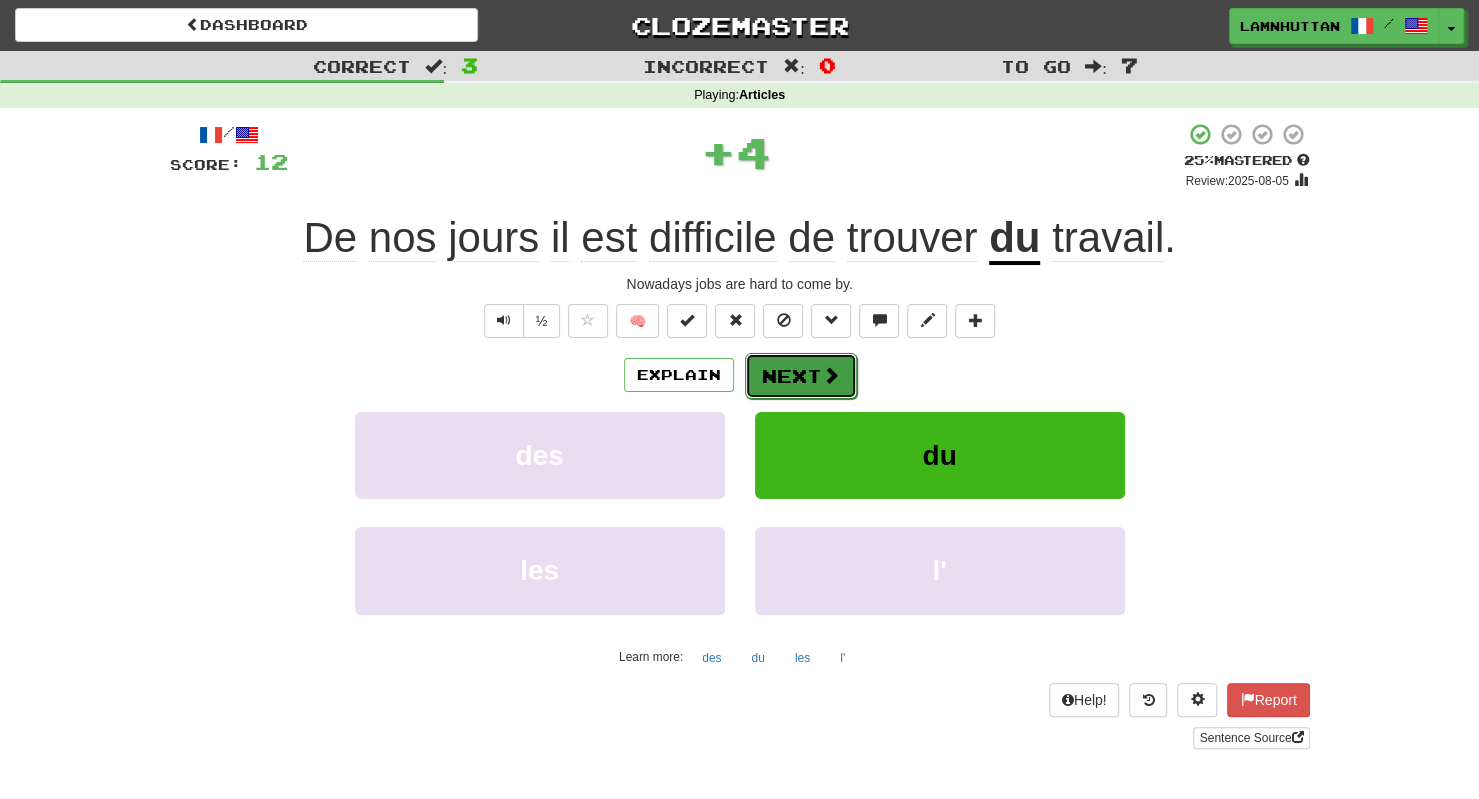 click at bounding box center (831, 375) 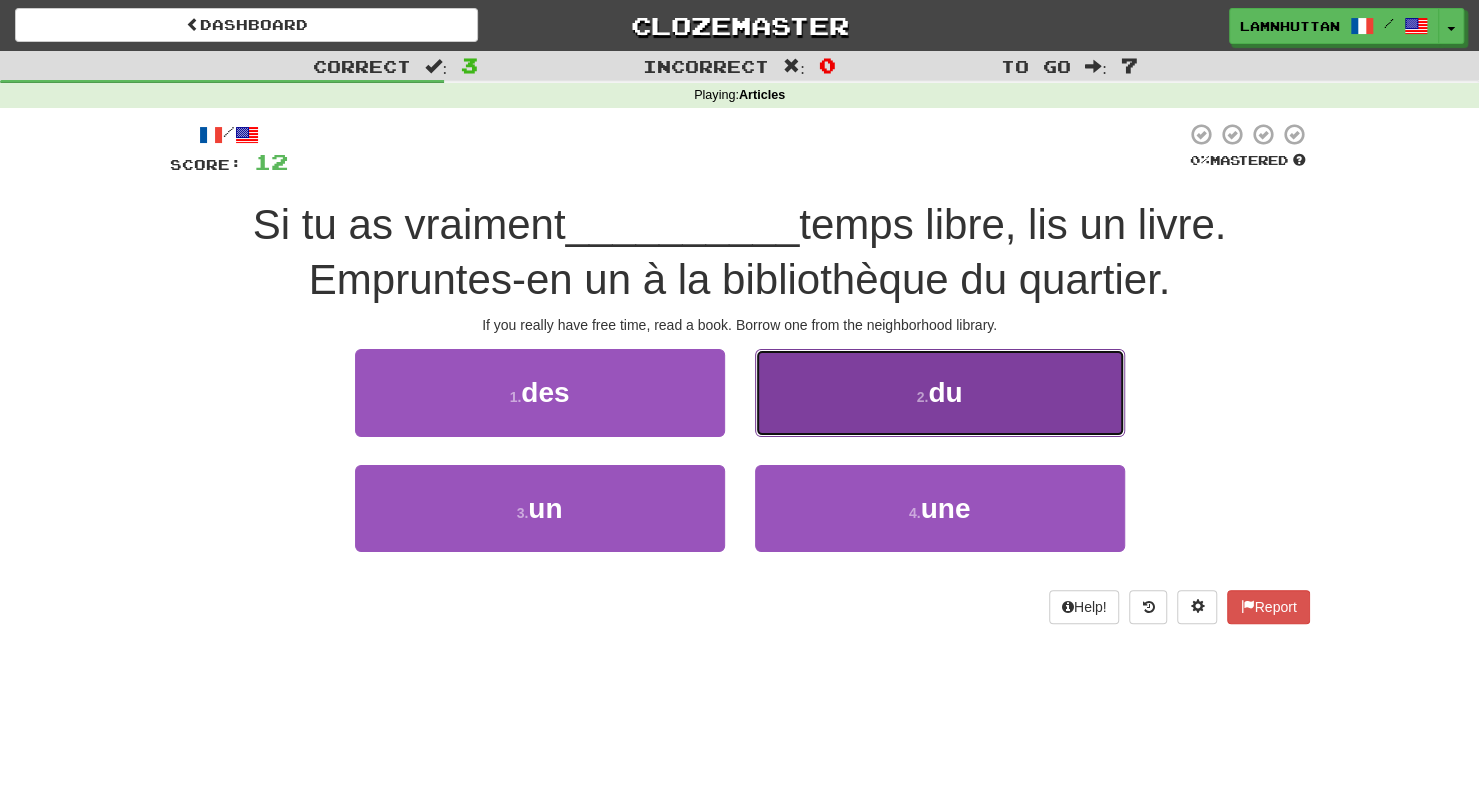 click on "2 .  du" at bounding box center [940, 392] 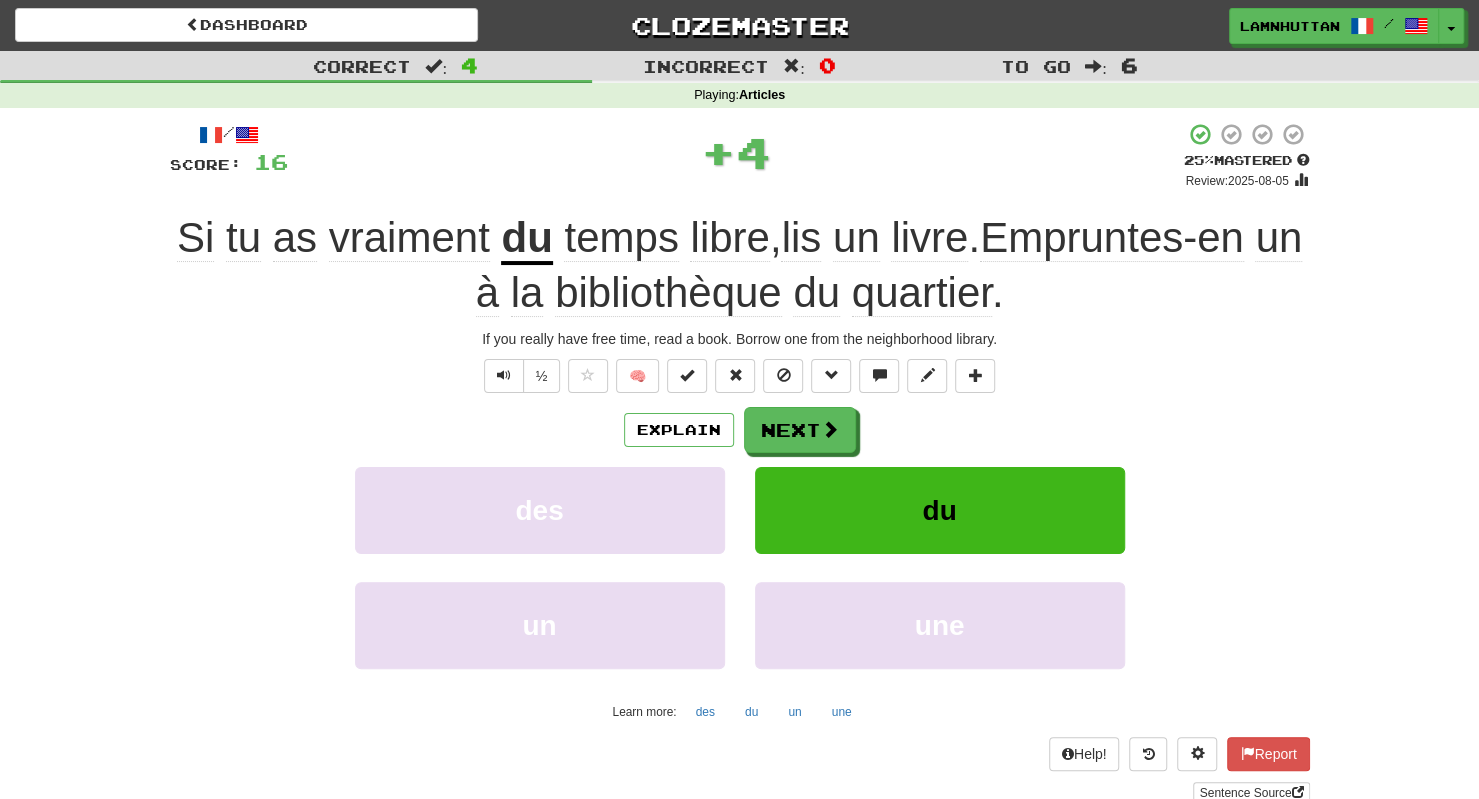 click on "/  Score:   16 + 4 25 %  Mastered Review:  2025-08-05 Si   tu   as   vraiment   du   temps   libre ,  lis   un   livre .  Empruntes-en   un   à   la   bibliothèque   du   quartier . If you really have free time, read a book. Borrow one from the neighborhood library. ½ 🧠 Explain Next des du un une Learn more: des du un une  Help!  Report Sentence Source" at bounding box center (740, 462) 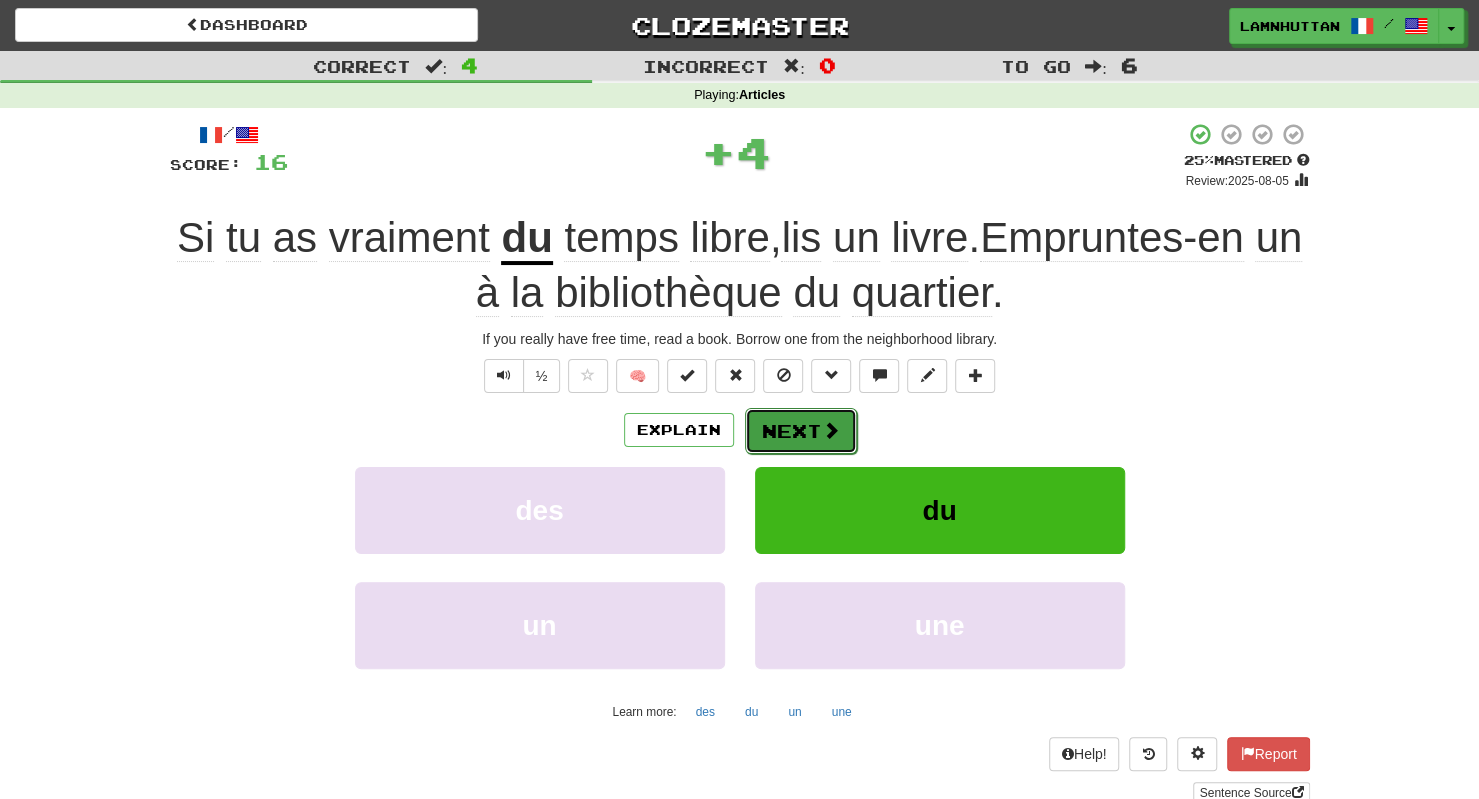 click on "Next" at bounding box center (801, 431) 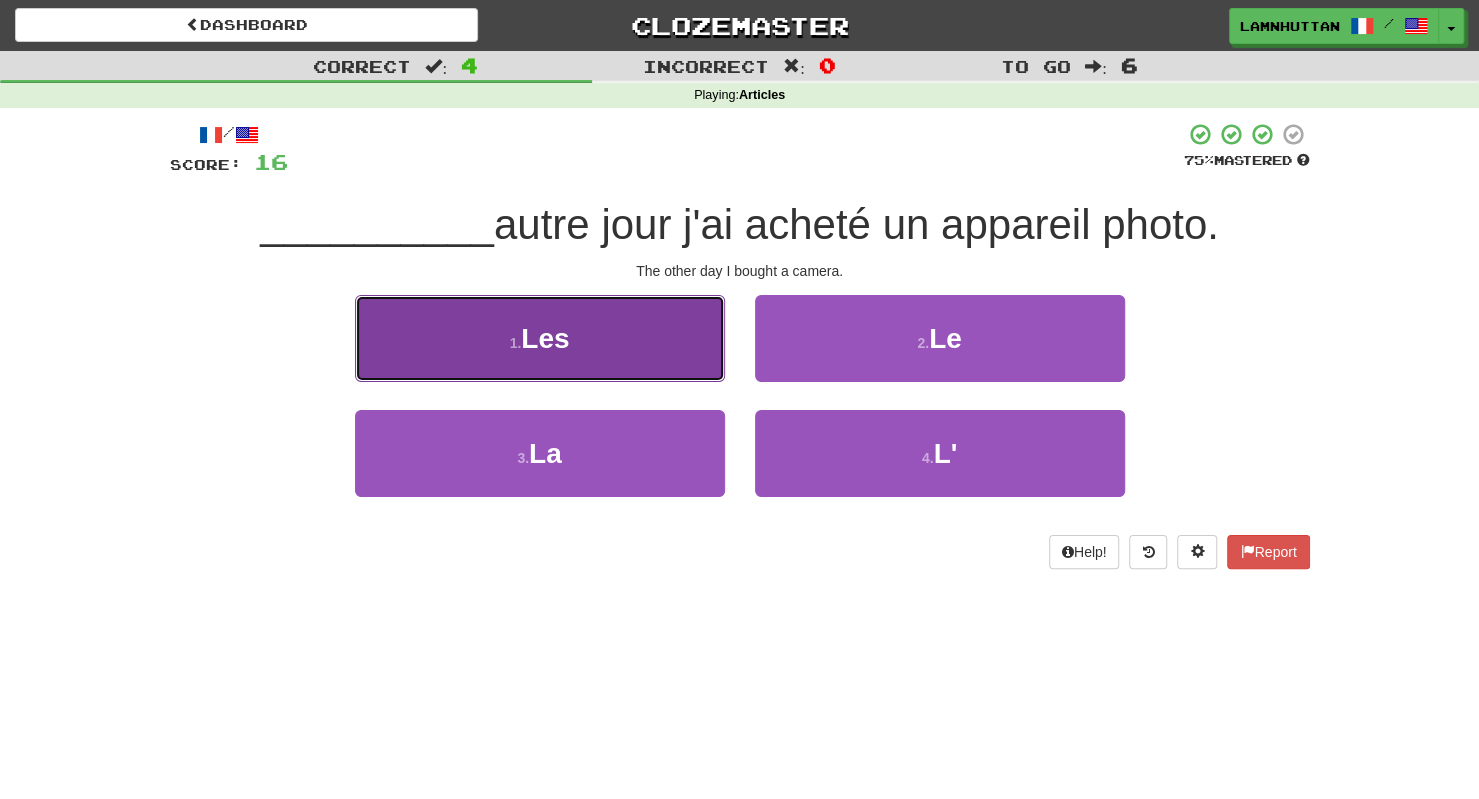 click on "1 .  Les" at bounding box center (540, 338) 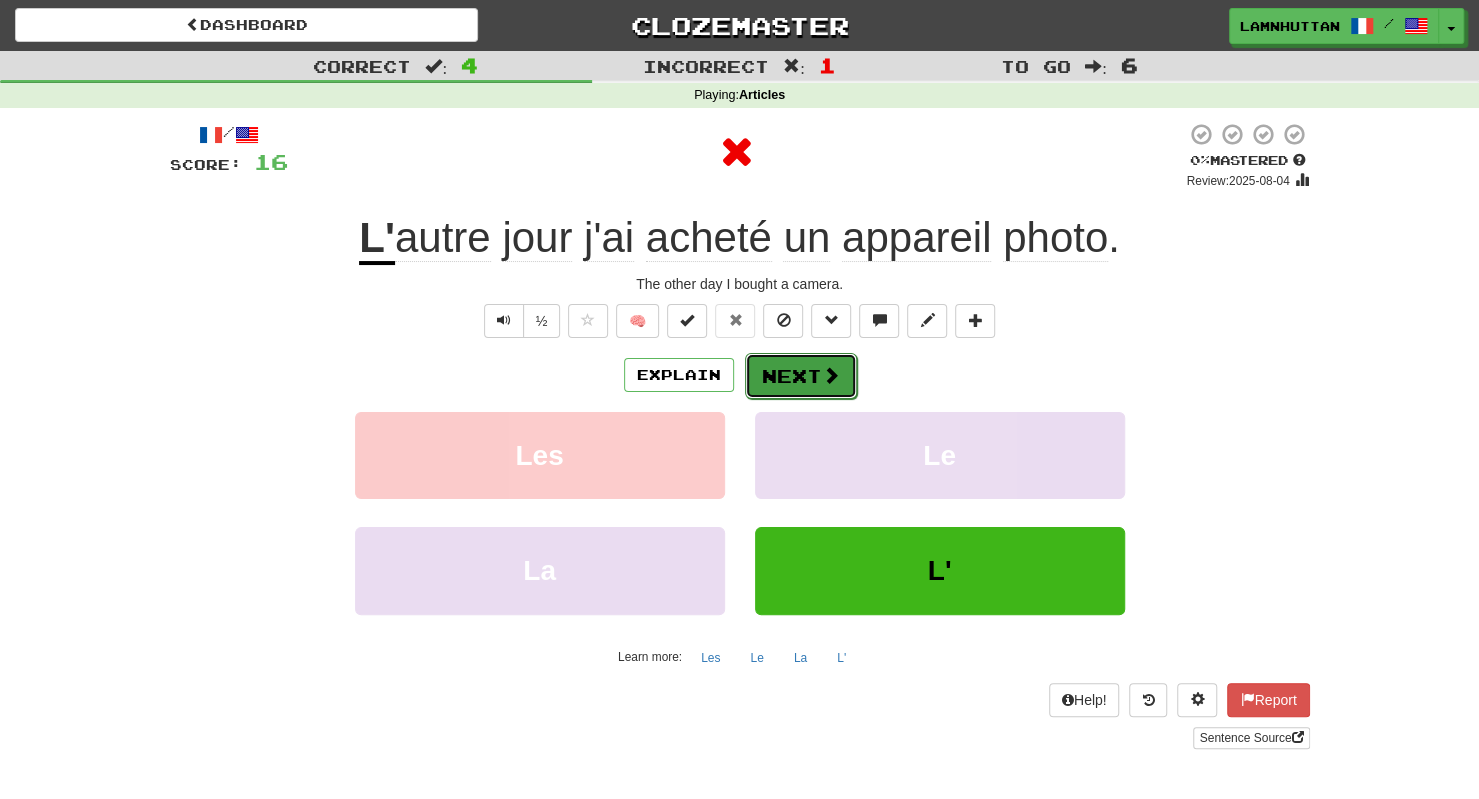 click on "Next" at bounding box center (801, 376) 